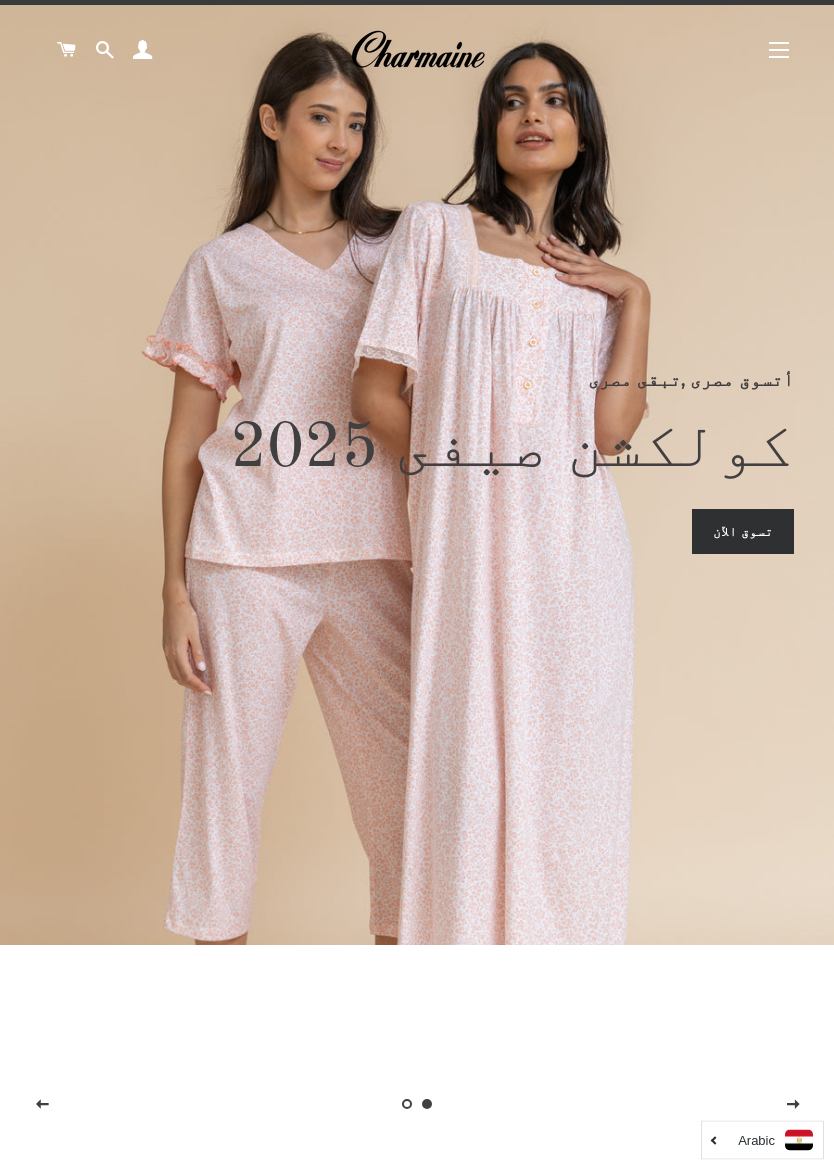 scroll, scrollTop: 40, scrollLeft: 0, axis: vertical 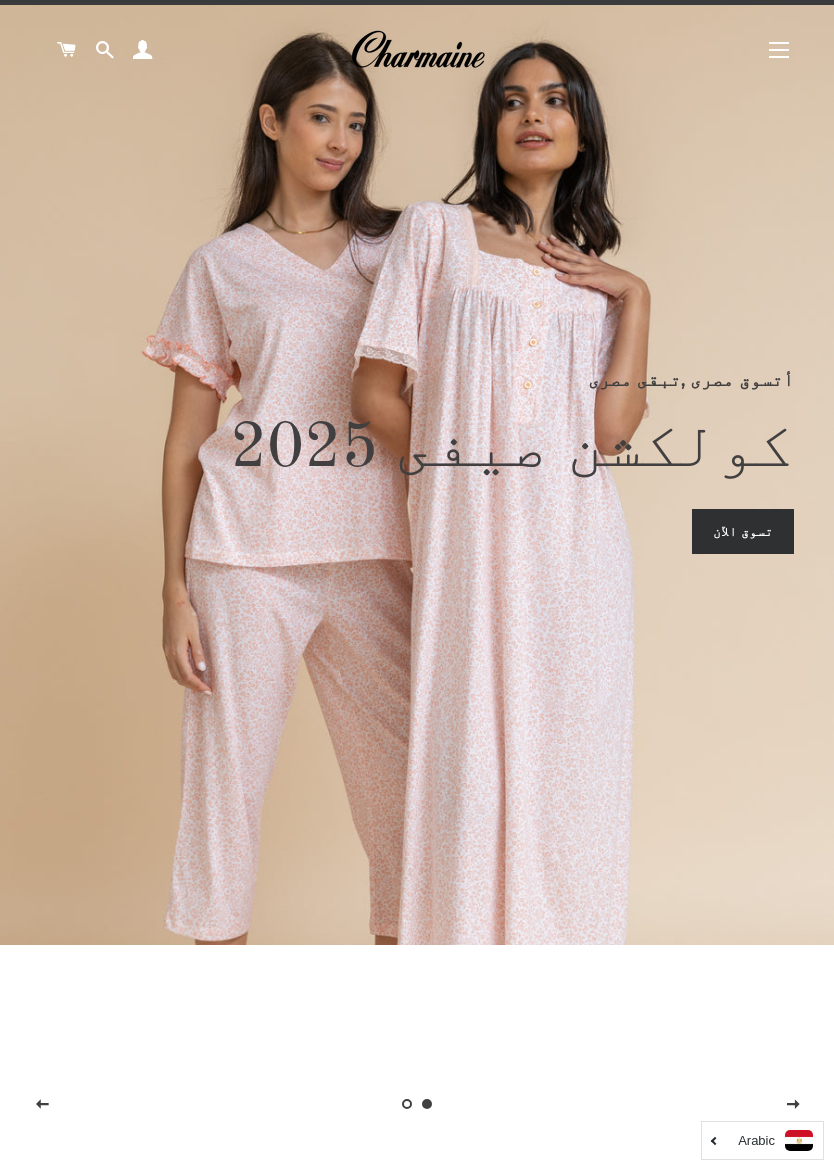click on "تسوق الآن" at bounding box center (743, 531) 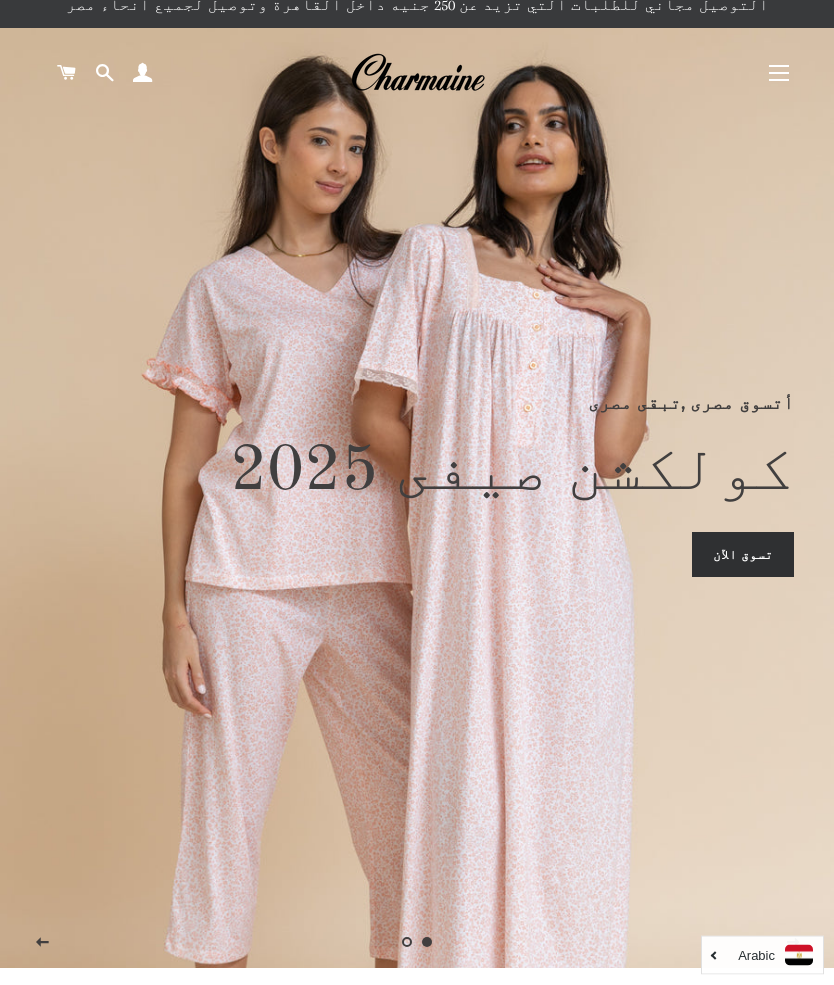 scroll, scrollTop: 0, scrollLeft: 0, axis: both 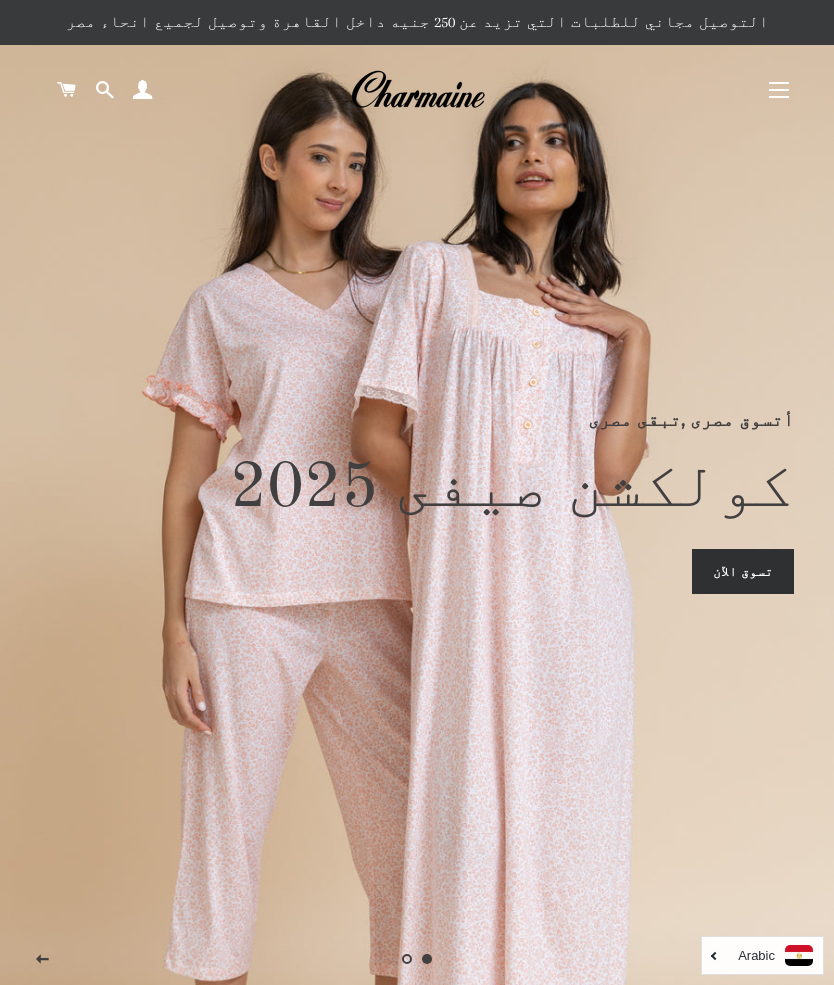 click on "التنقل في الموقع" at bounding box center (779, 90) 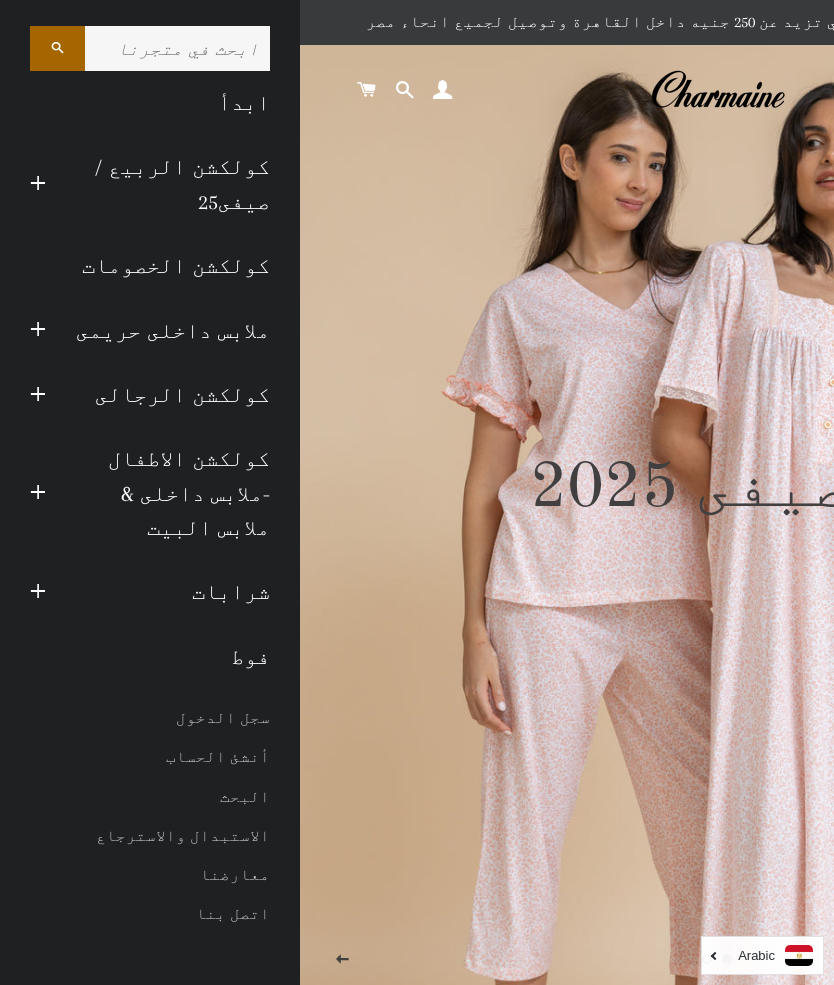 click at bounding box center (38, 184) 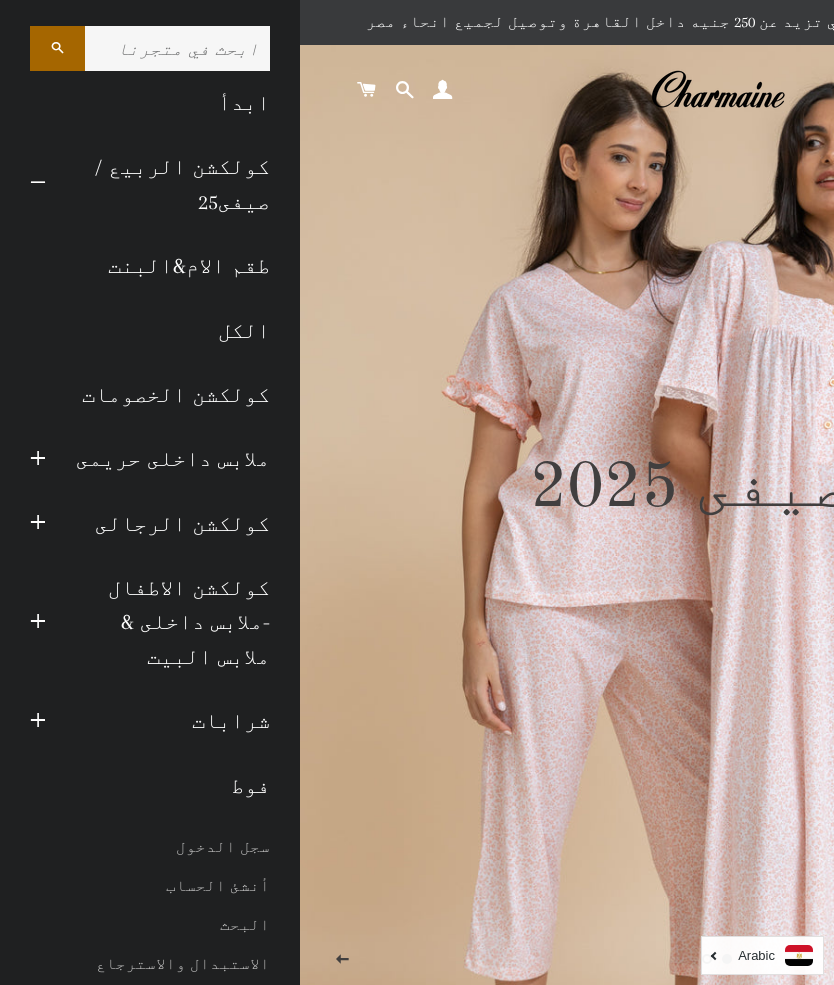click on "كولكشن الخصومات" at bounding box center [150, 395] 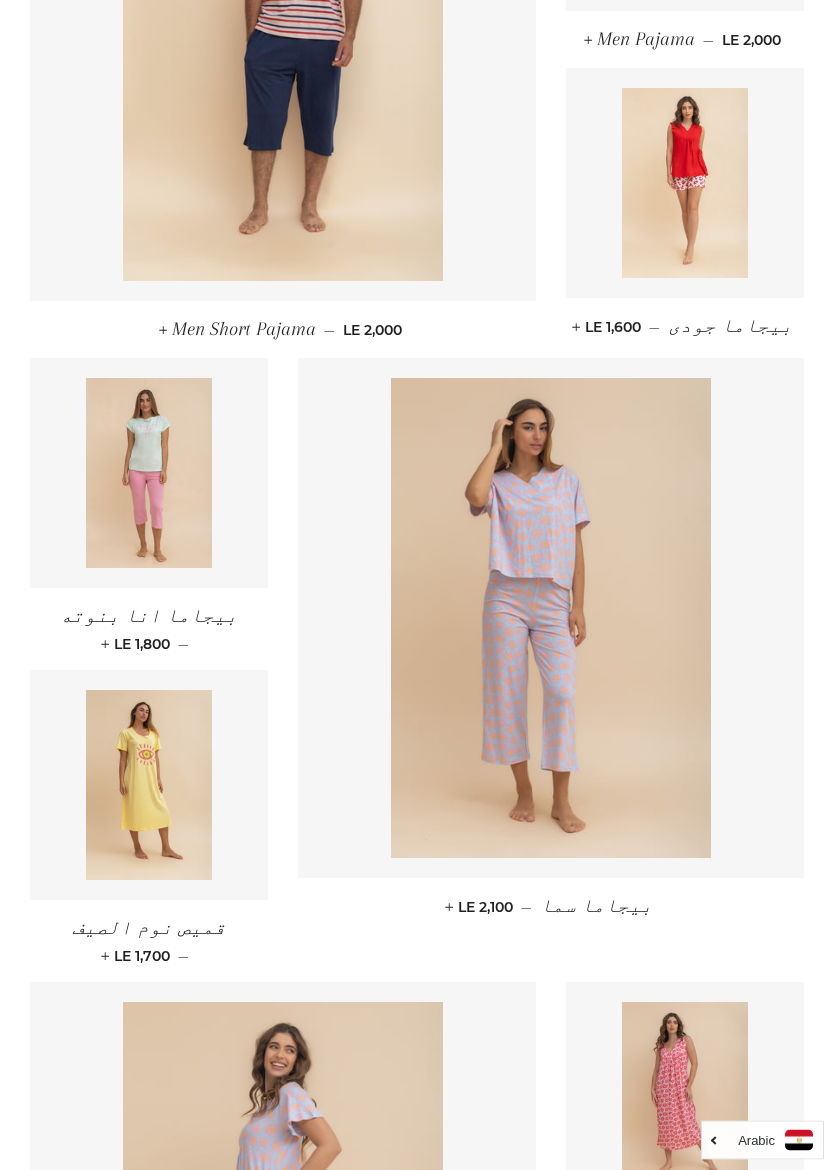 scroll, scrollTop: 977, scrollLeft: 0, axis: vertical 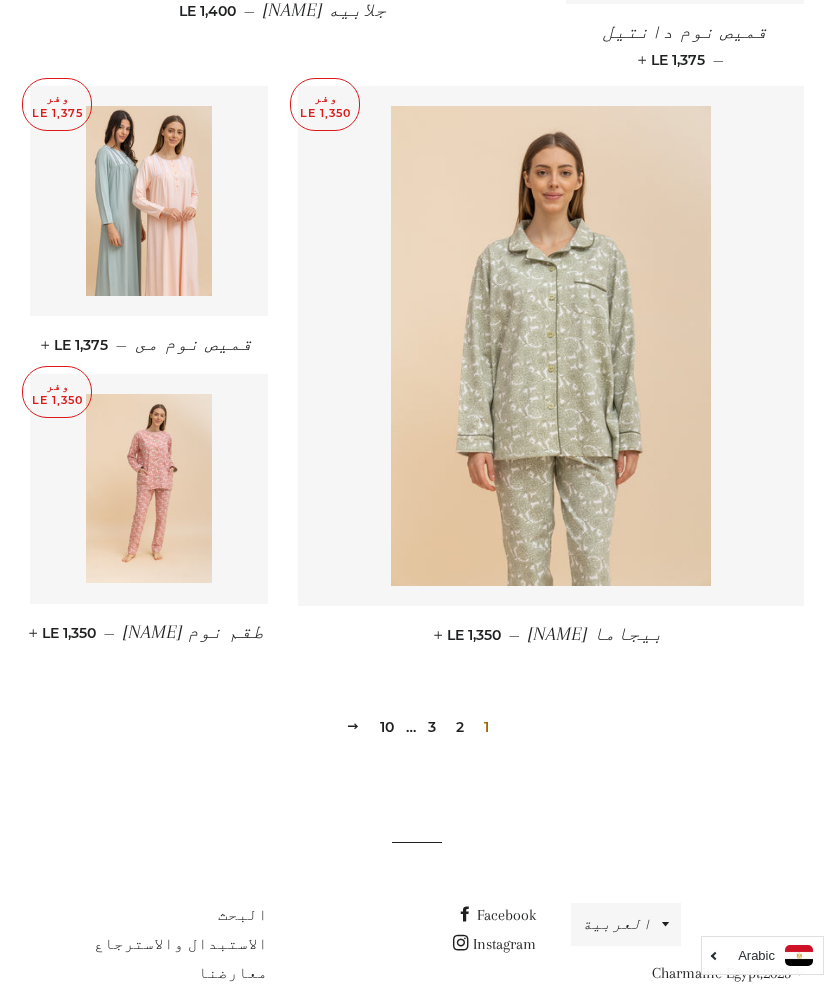 click on "2" at bounding box center (460, 727) 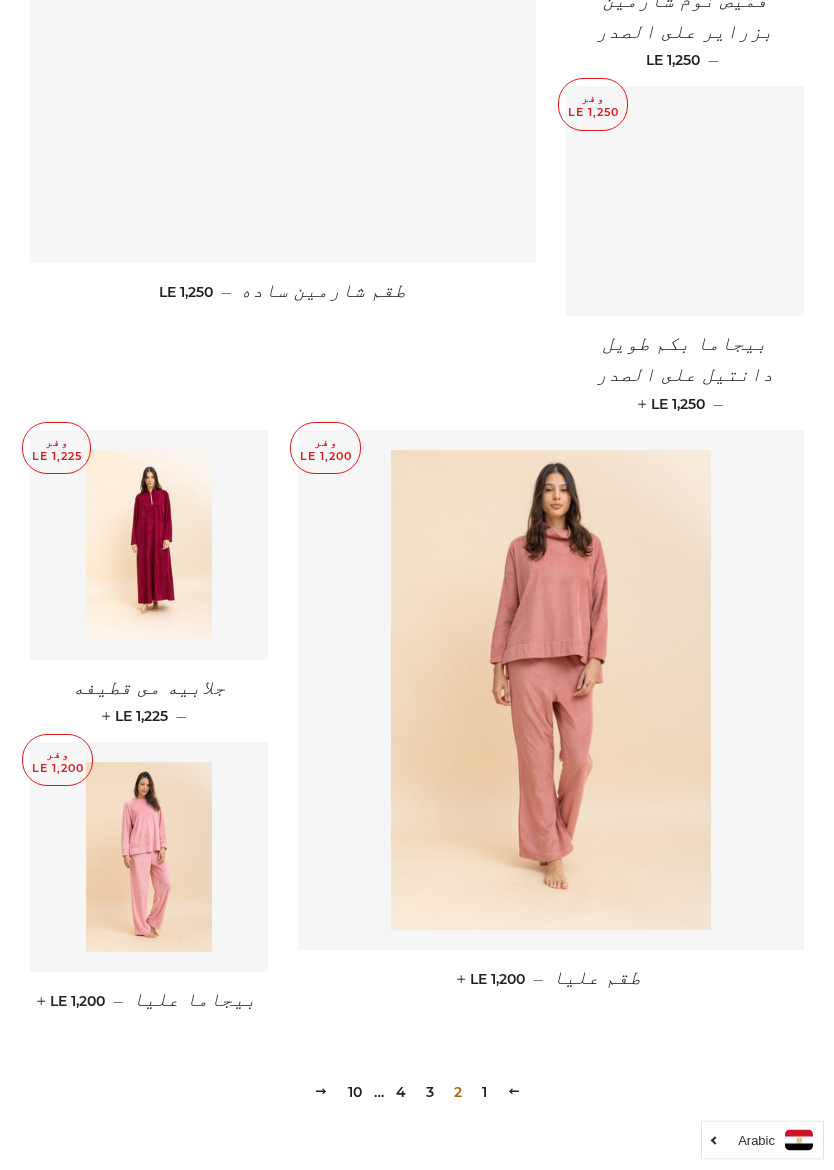 scroll, scrollTop: 2255, scrollLeft: 0, axis: vertical 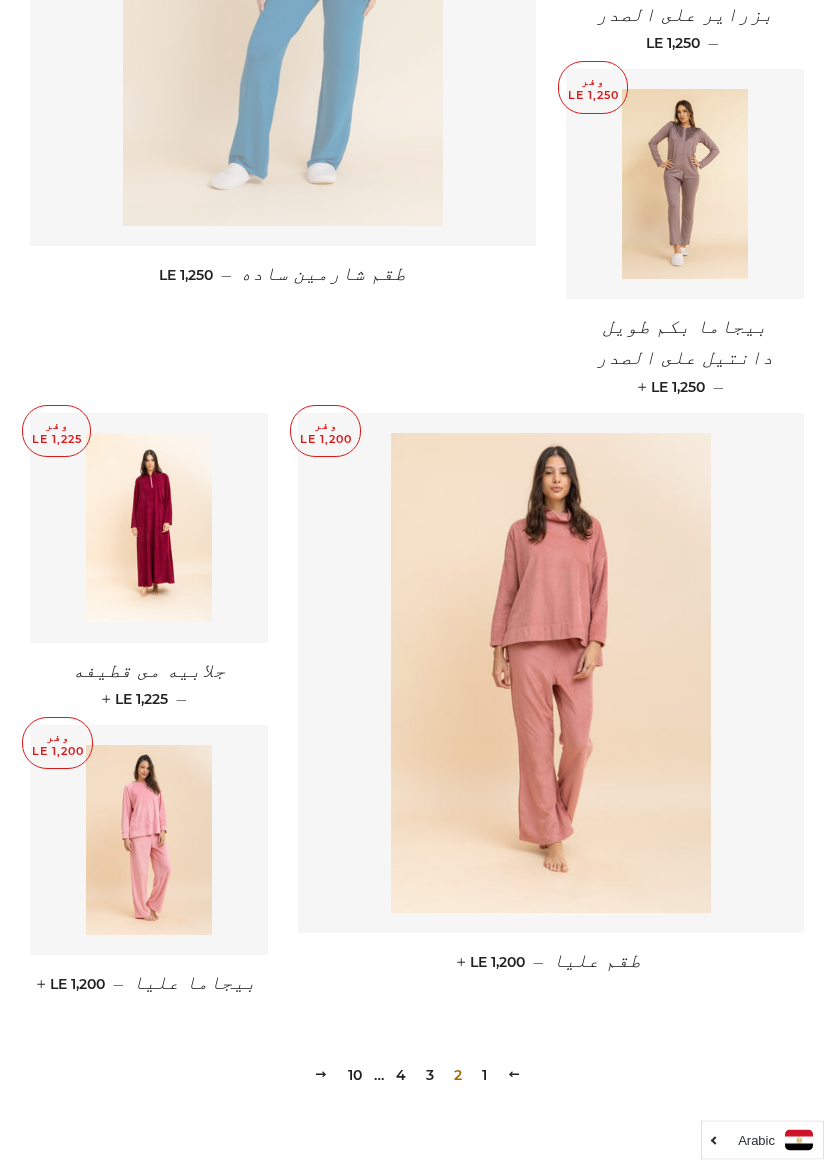 click on "3" at bounding box center [430, 1076] 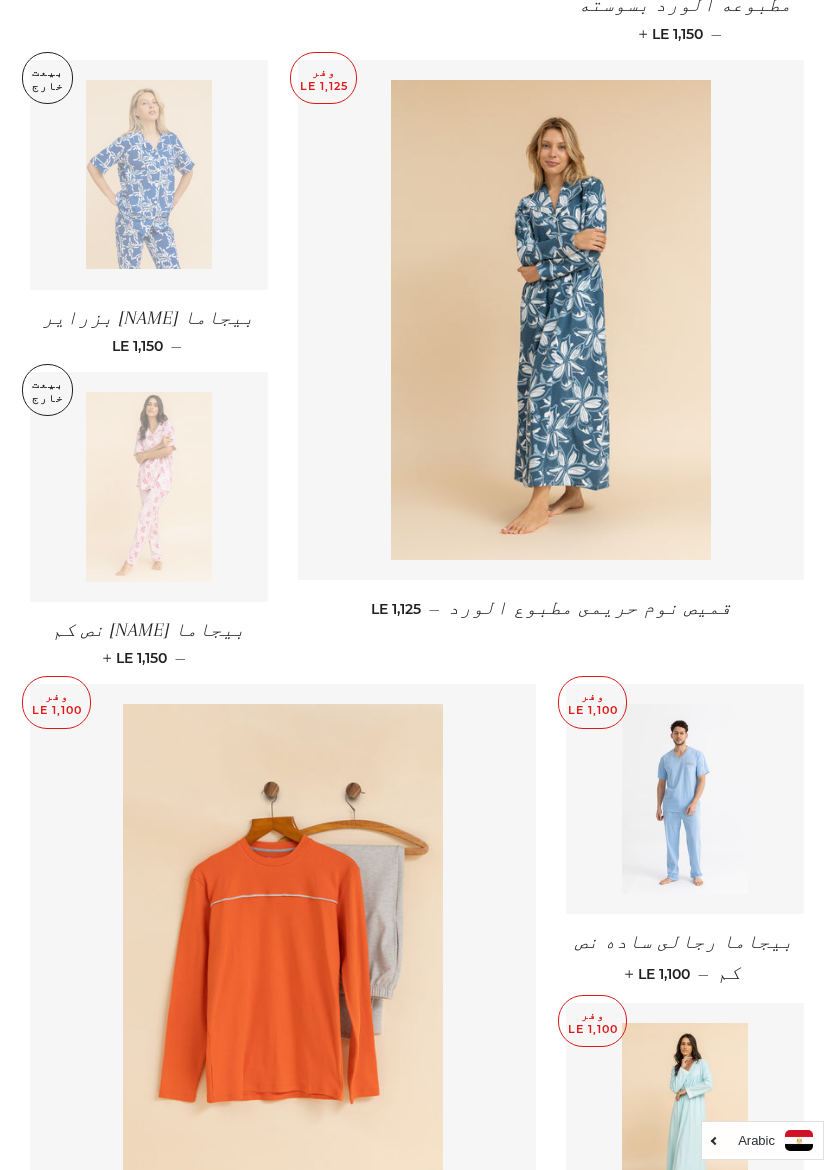 scroll, scrollTop: 1353, scrollLeft: 0, axis: vertical 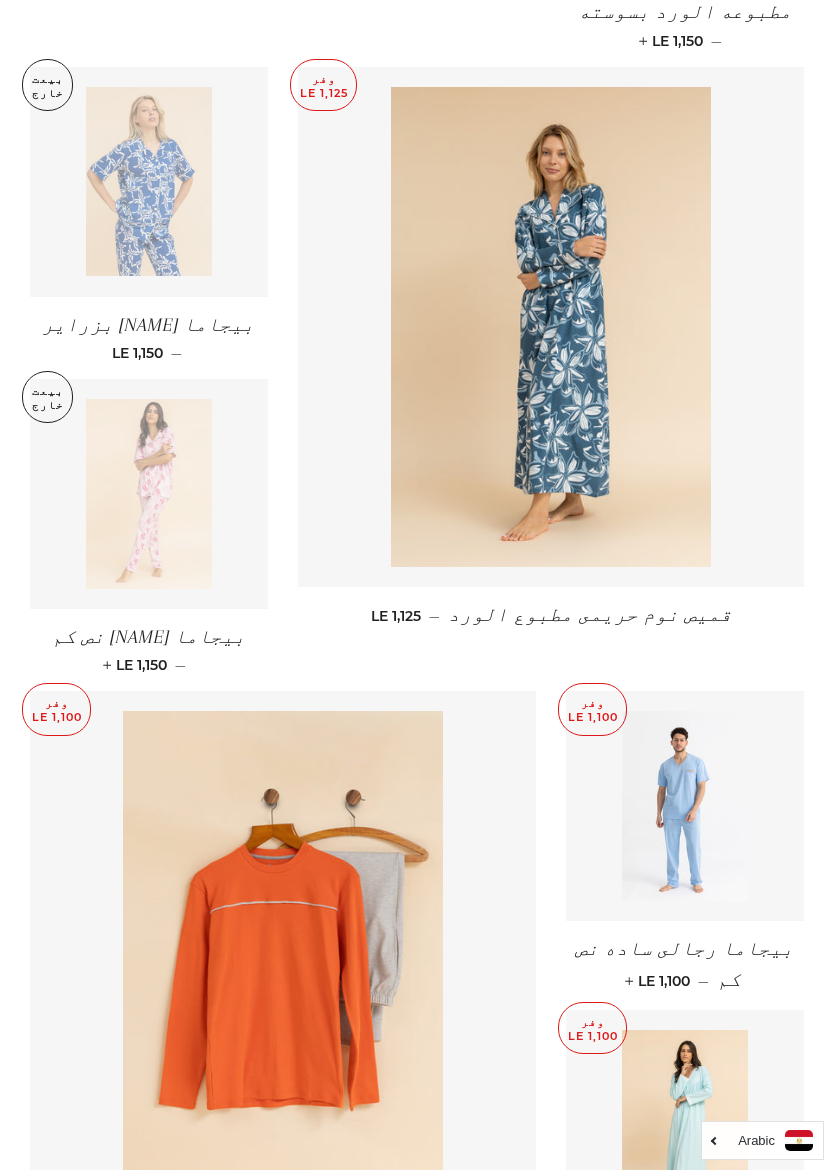 click at bounding box center (551, 327) 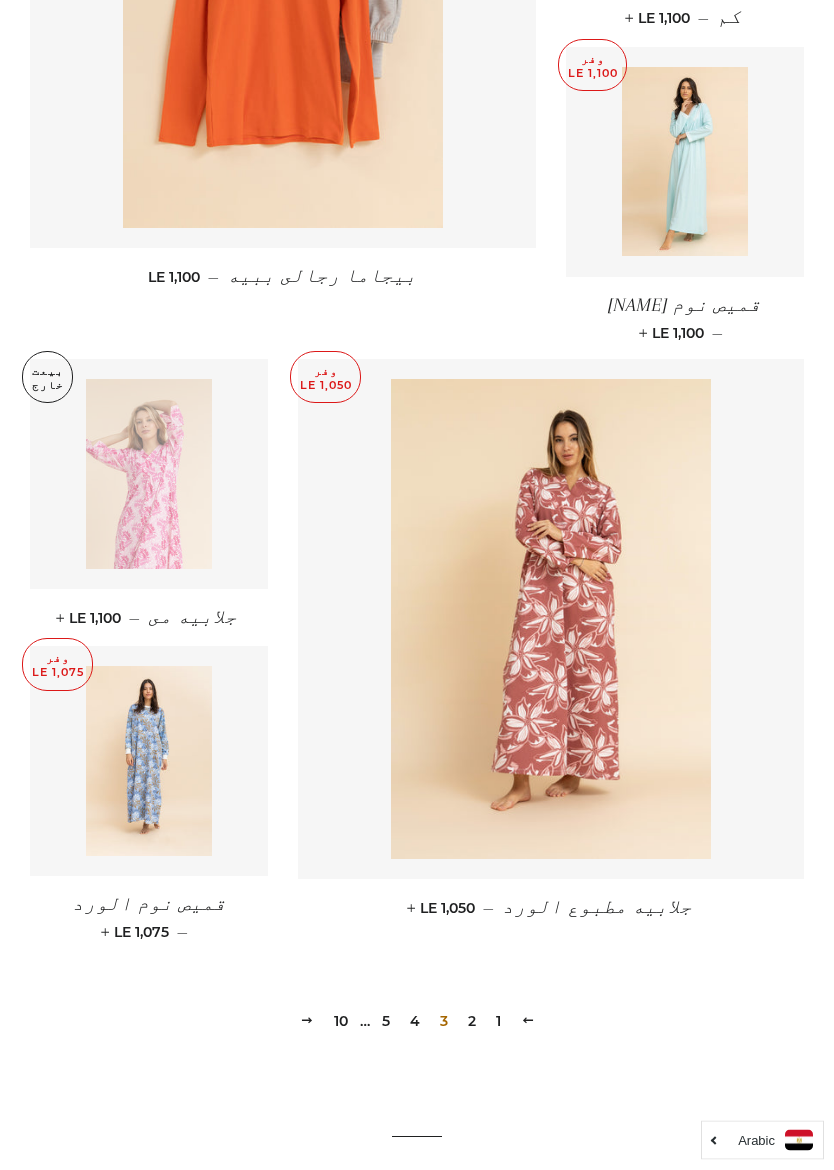scroll, scrollTop: 2316, scrollLeft: 0, axis: vertical 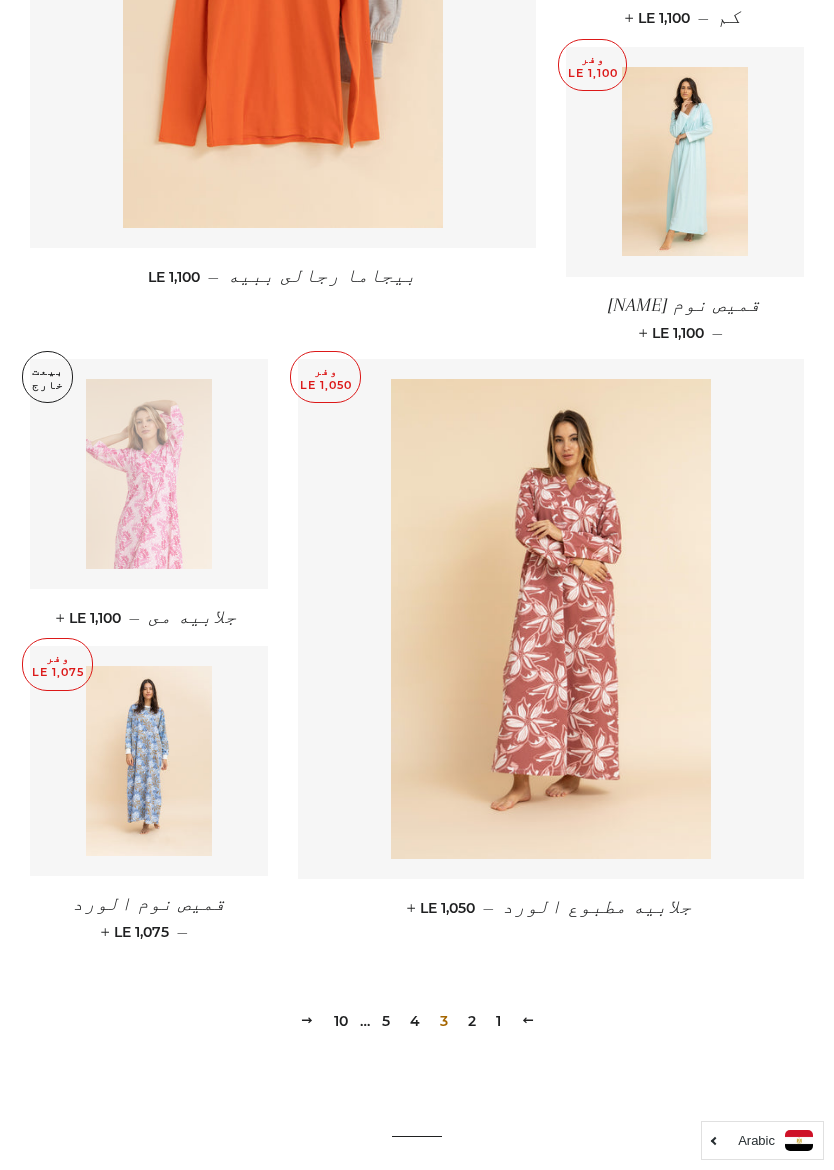 click on "10" at bounding box center [341, 1021] 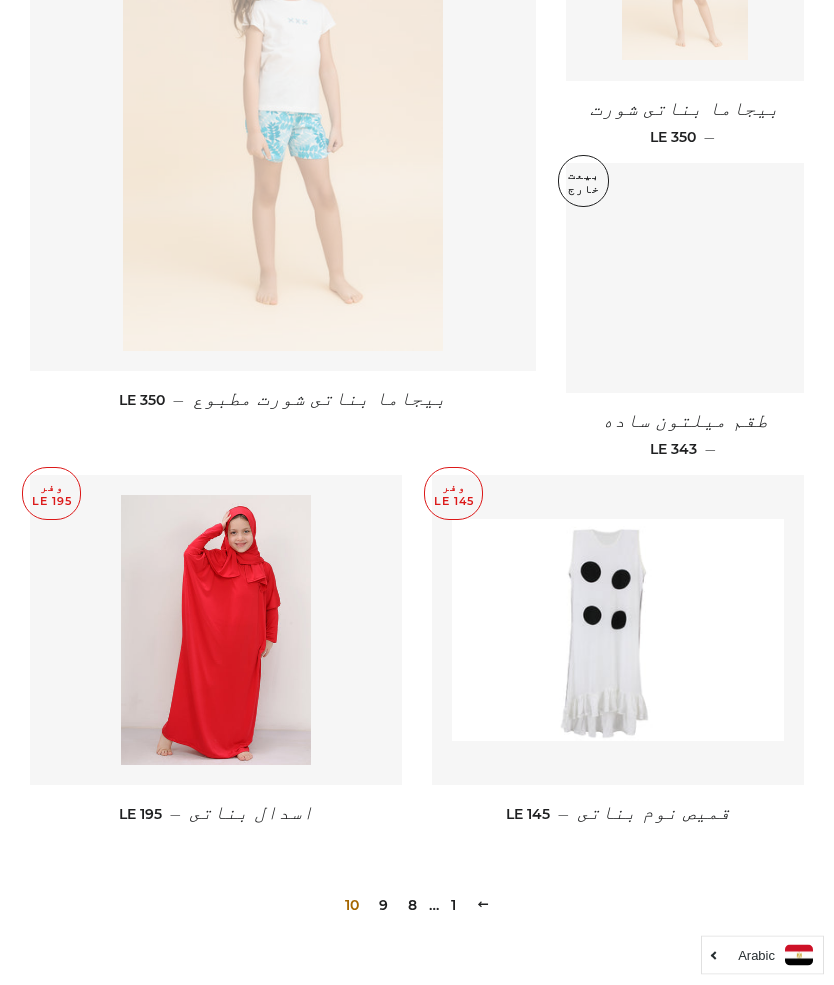 scroll, scrollTop: 1112, scrollLeft: 0, axis: vertical 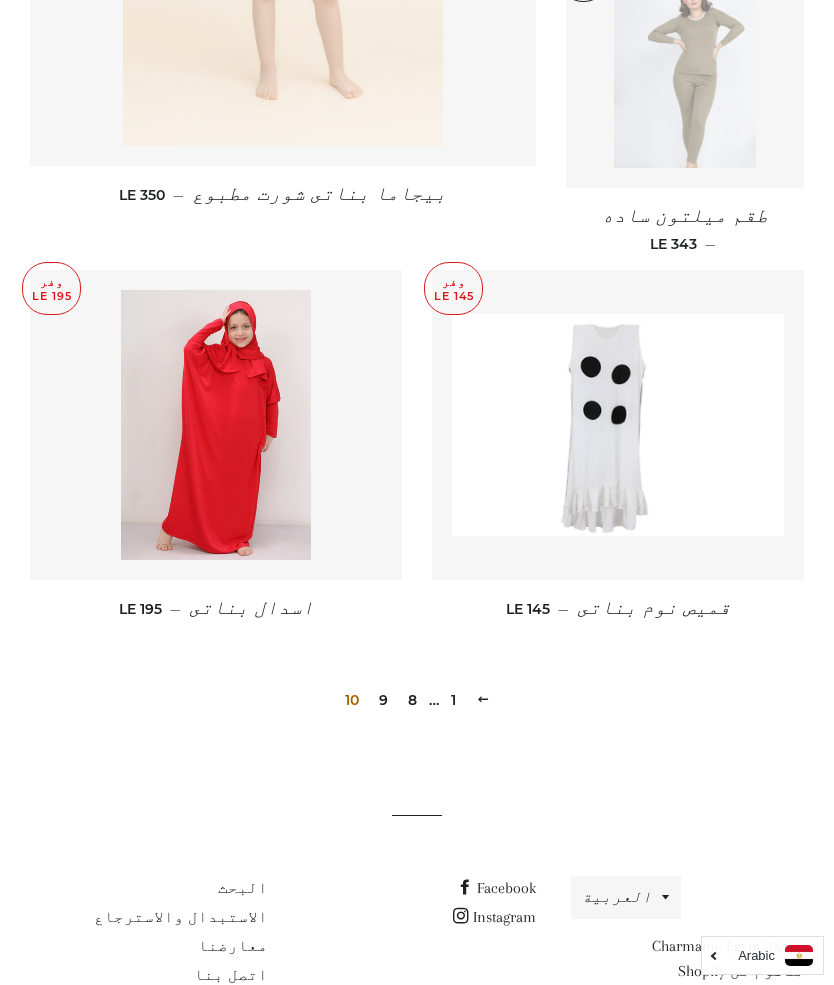 click on "8" at bounding box center (412, 700) 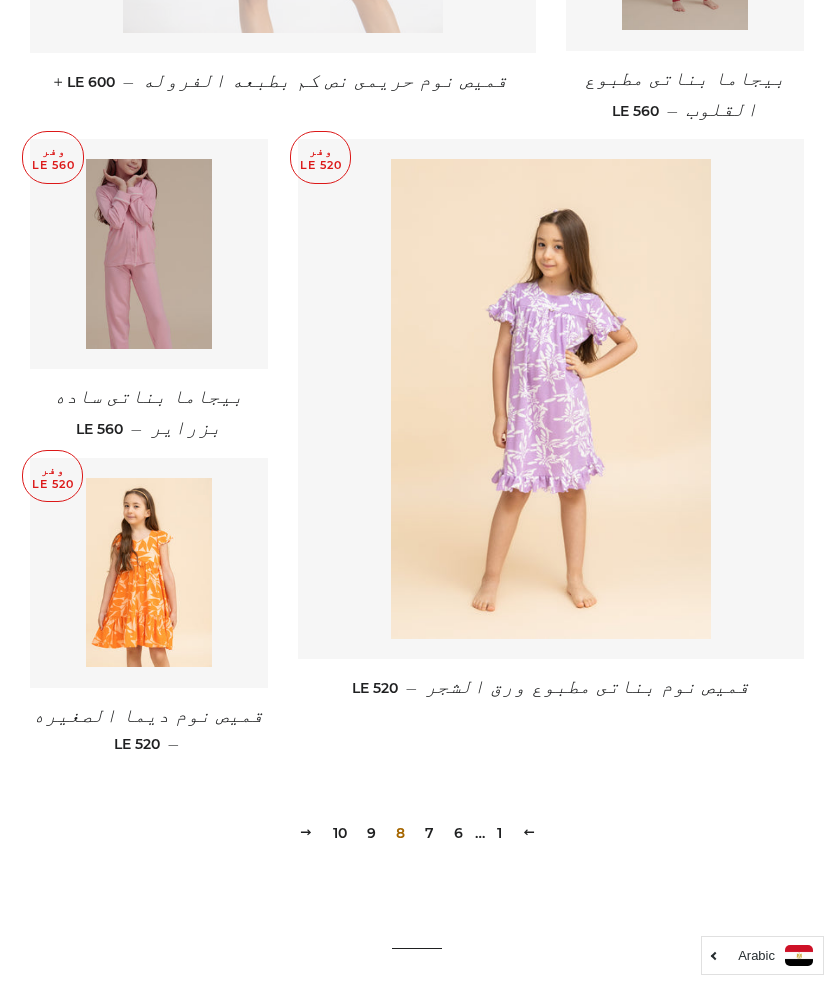 scroll, scrollTop: 2463, scrollLeft: 0, axis: vertical 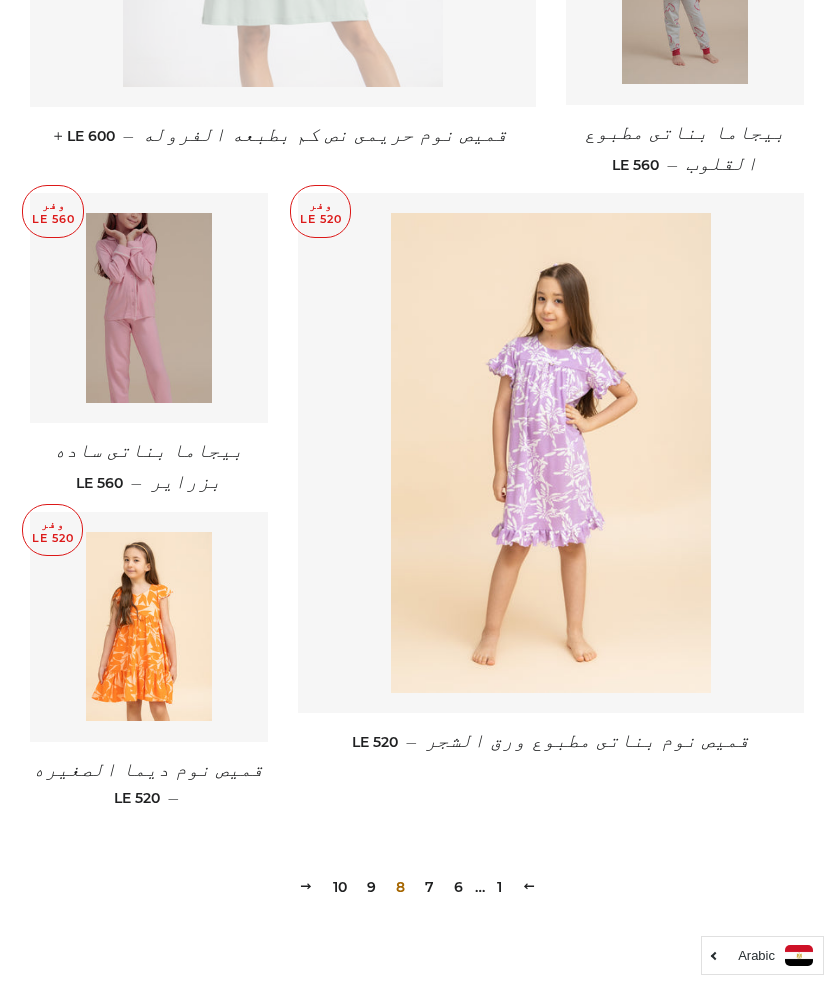 click on "7" at bounding box center (429, 887) 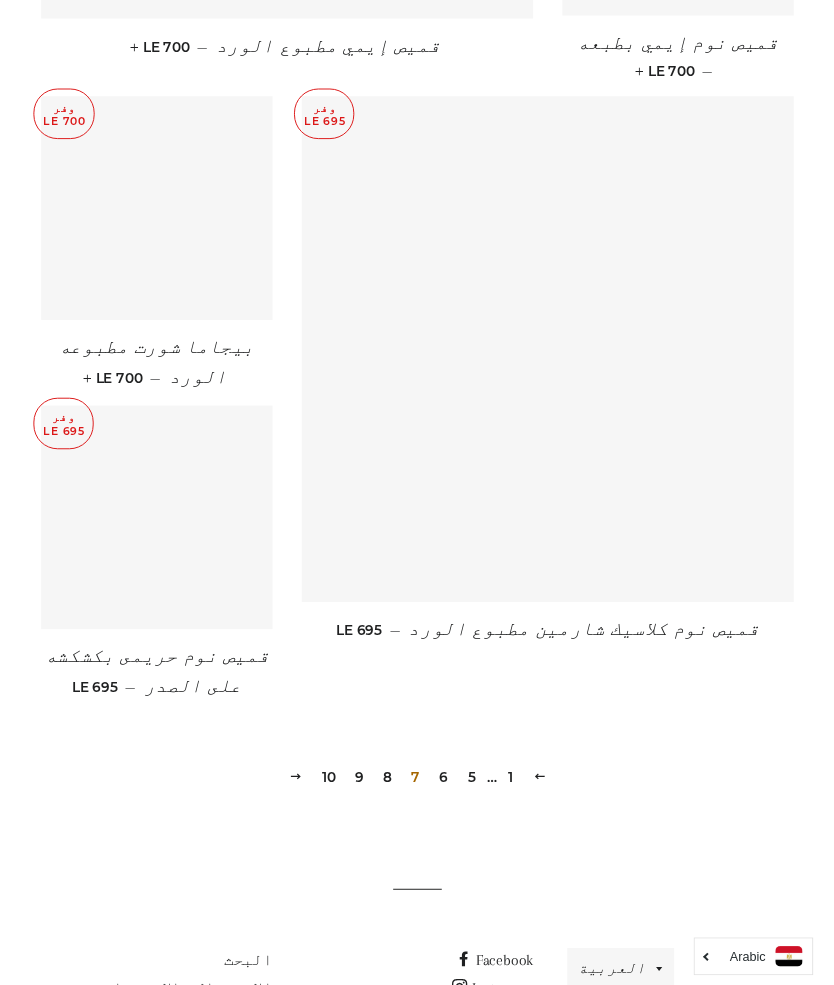 scroll, scrollTop: 2531, scrollLeft: 0, axis: vertical 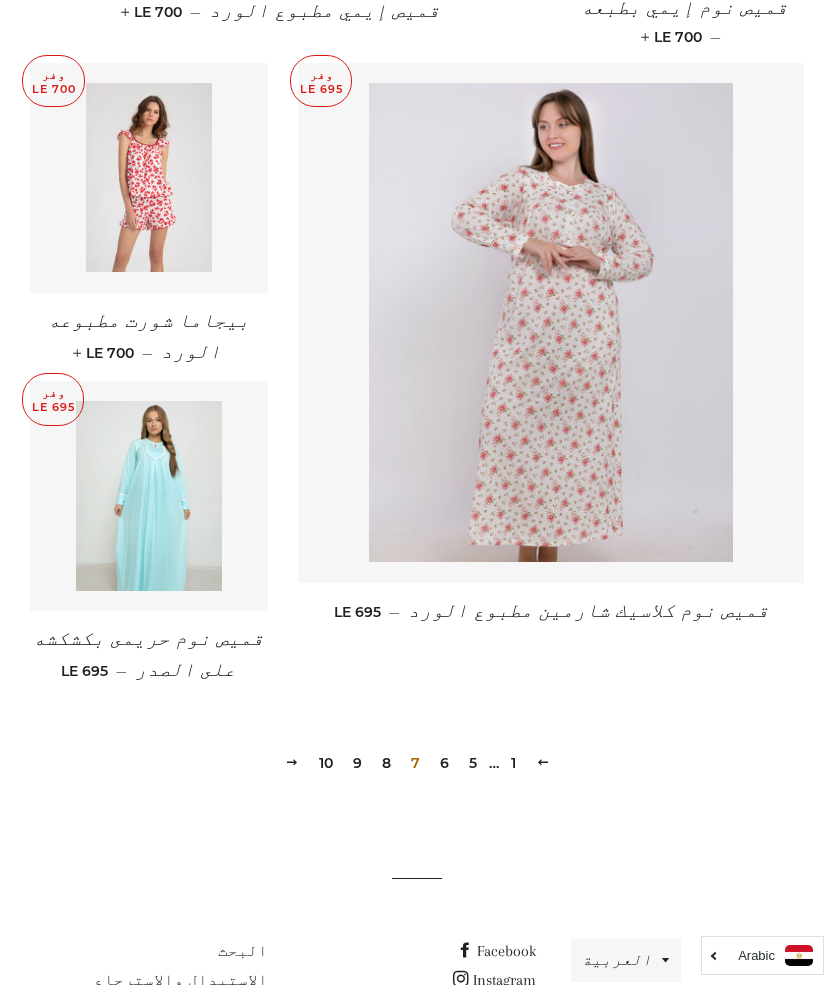 click on "6" at bounding box center (444, 763) 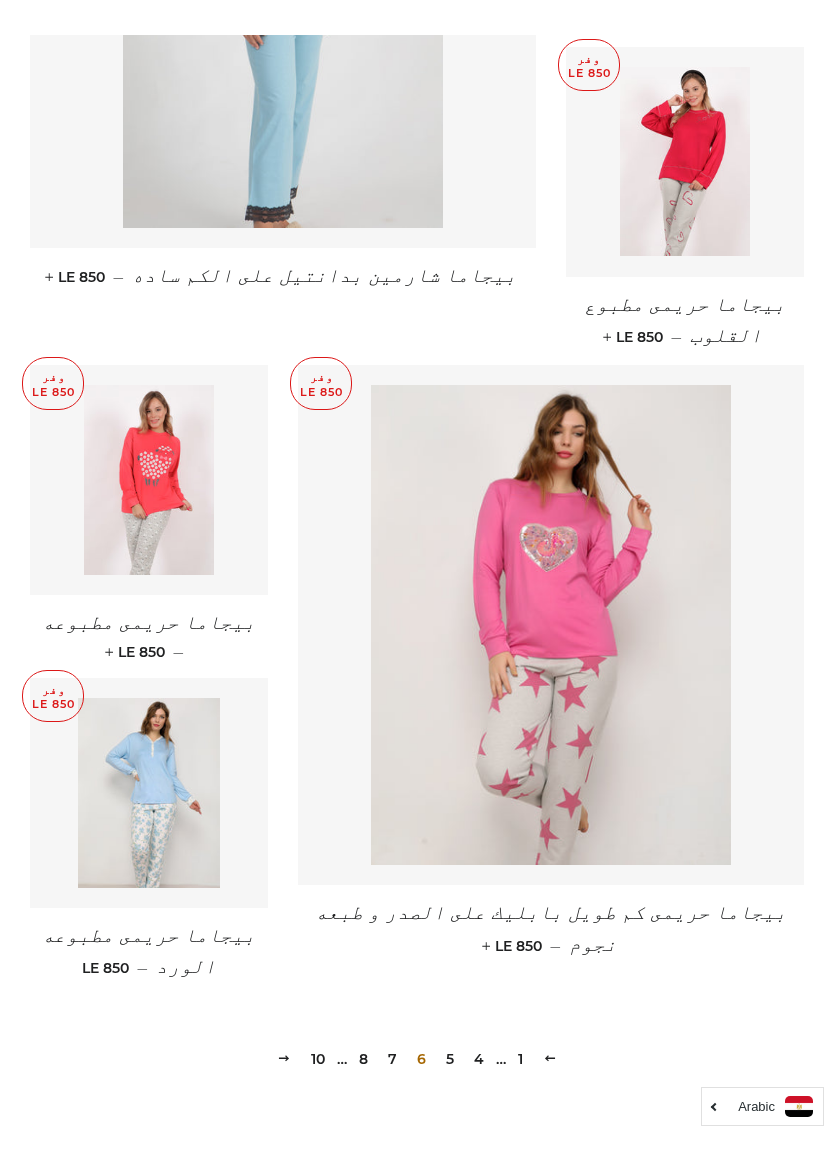 scroll, scrollTop: 2267, scrollLeft: 0, axis: vertical 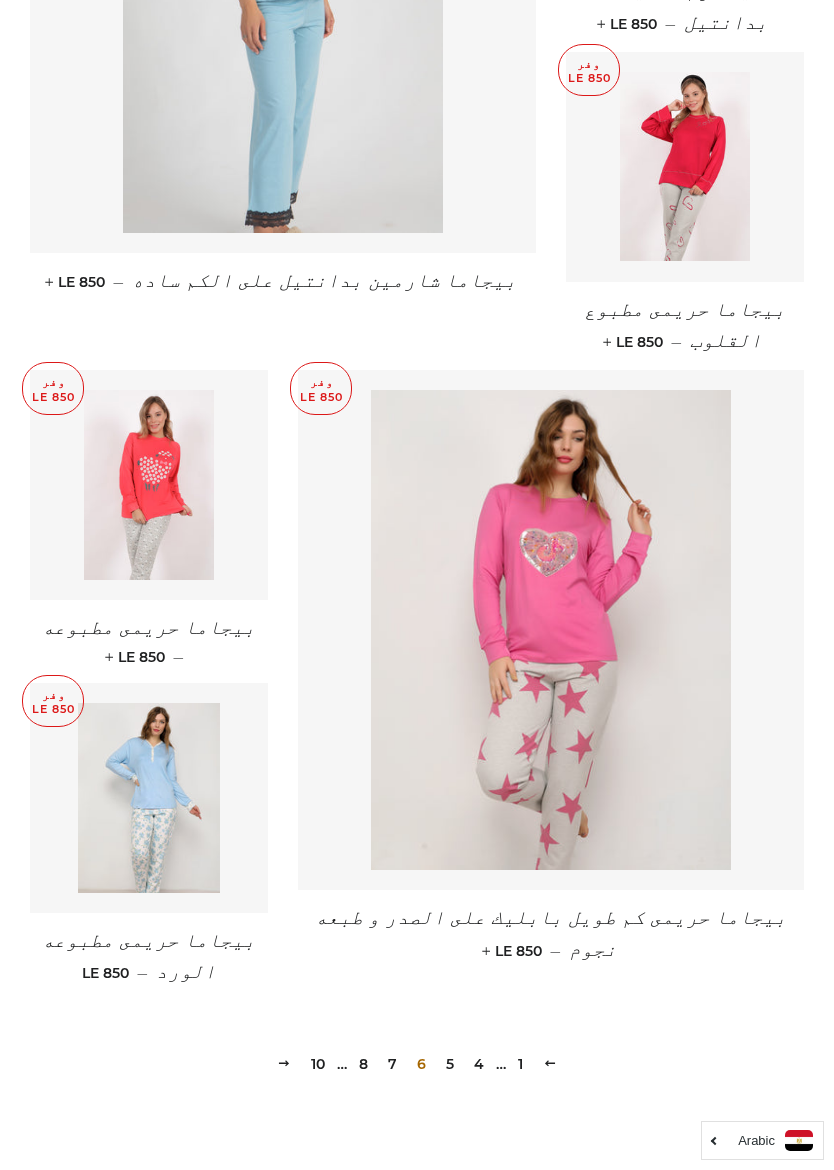 click on "5" at bounding box center [450, 1064] 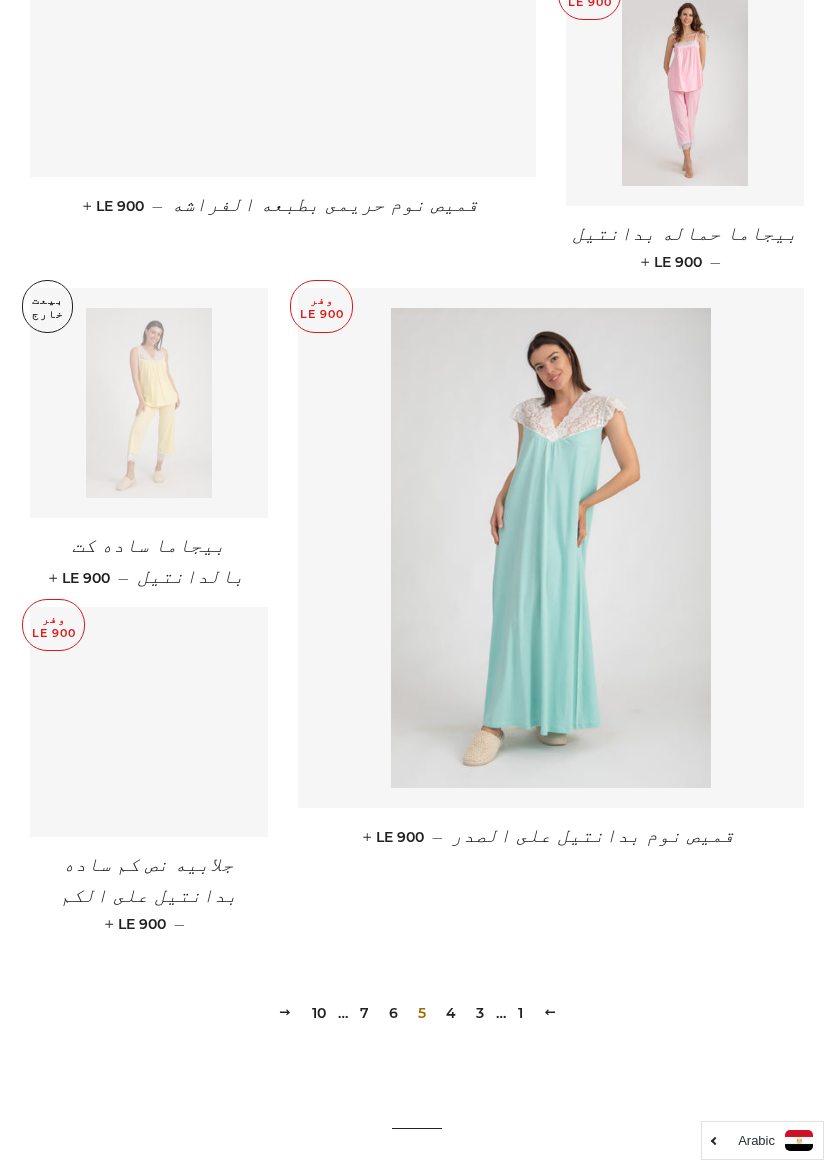 scroll, scrollTop: 2375, scrollLeft: 0, axis: vertical 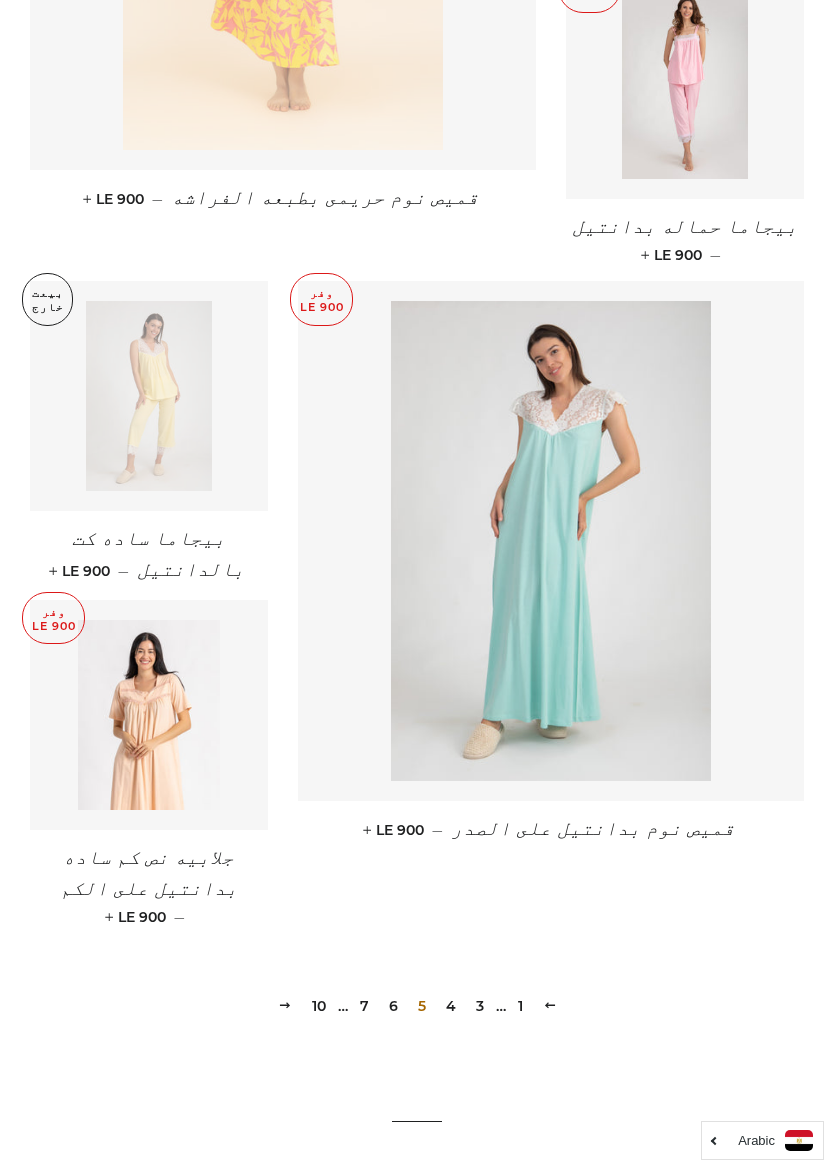click on "3" at bounding box center [480, 1006] 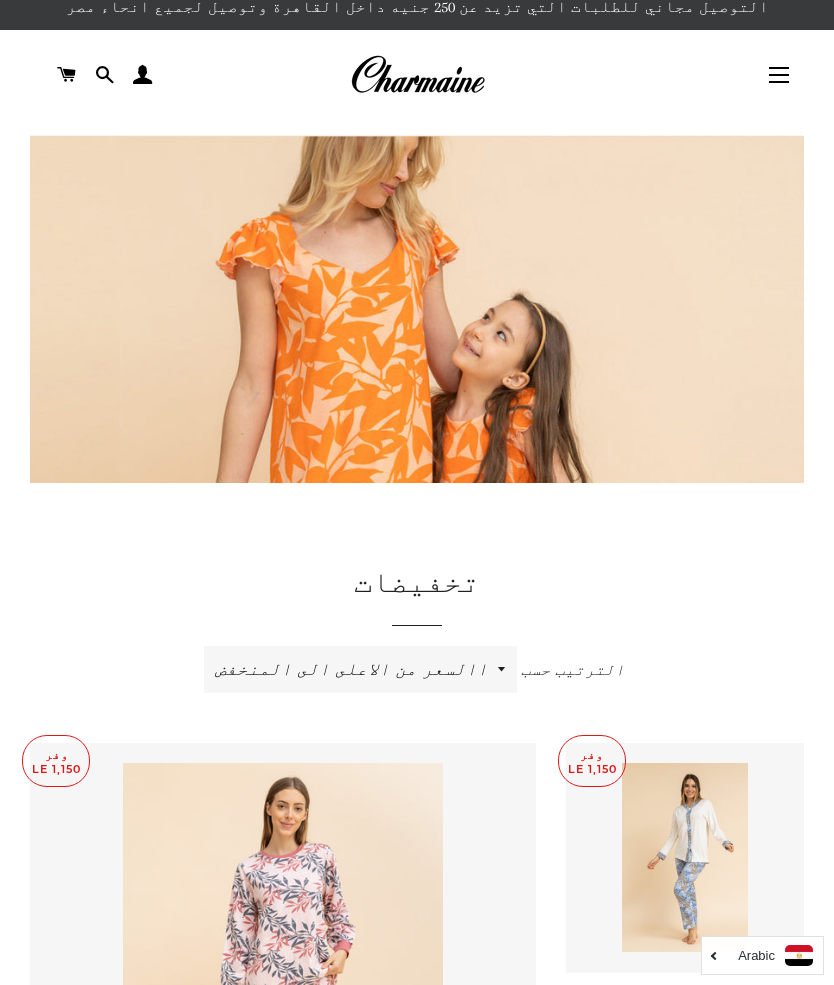 scroll, scrollTop: 0, scrollLeft: 0, axis: both 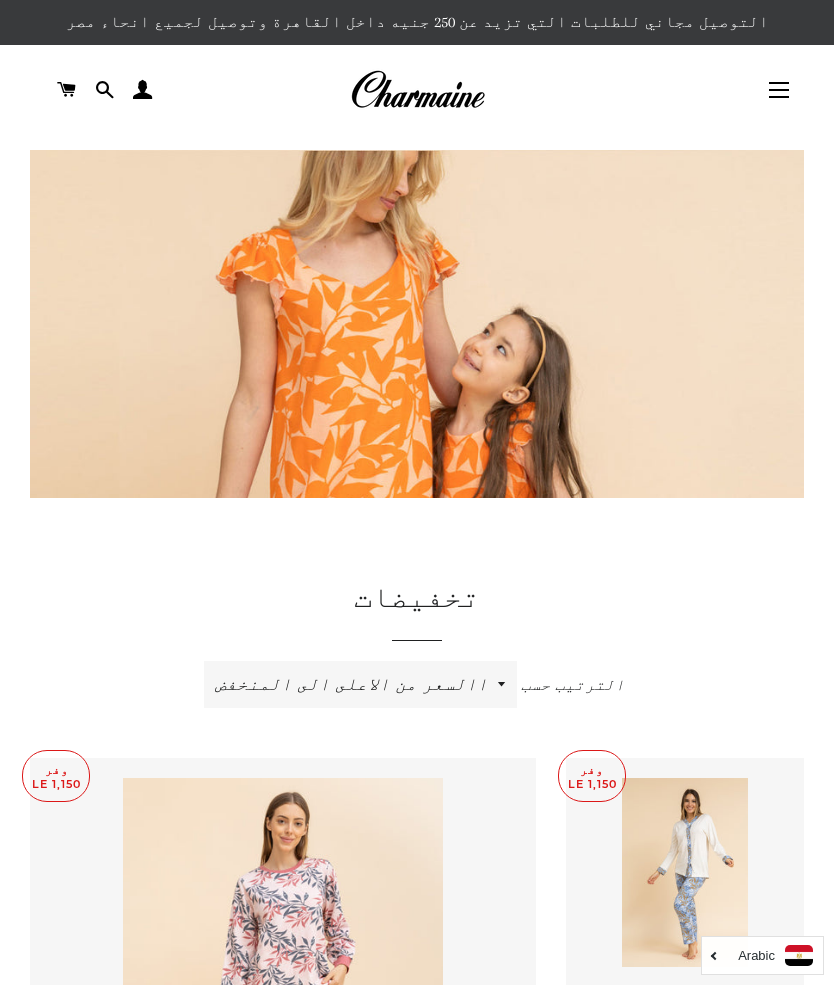 click on "التنقل في الموقع" at bounding box center [779, 90] 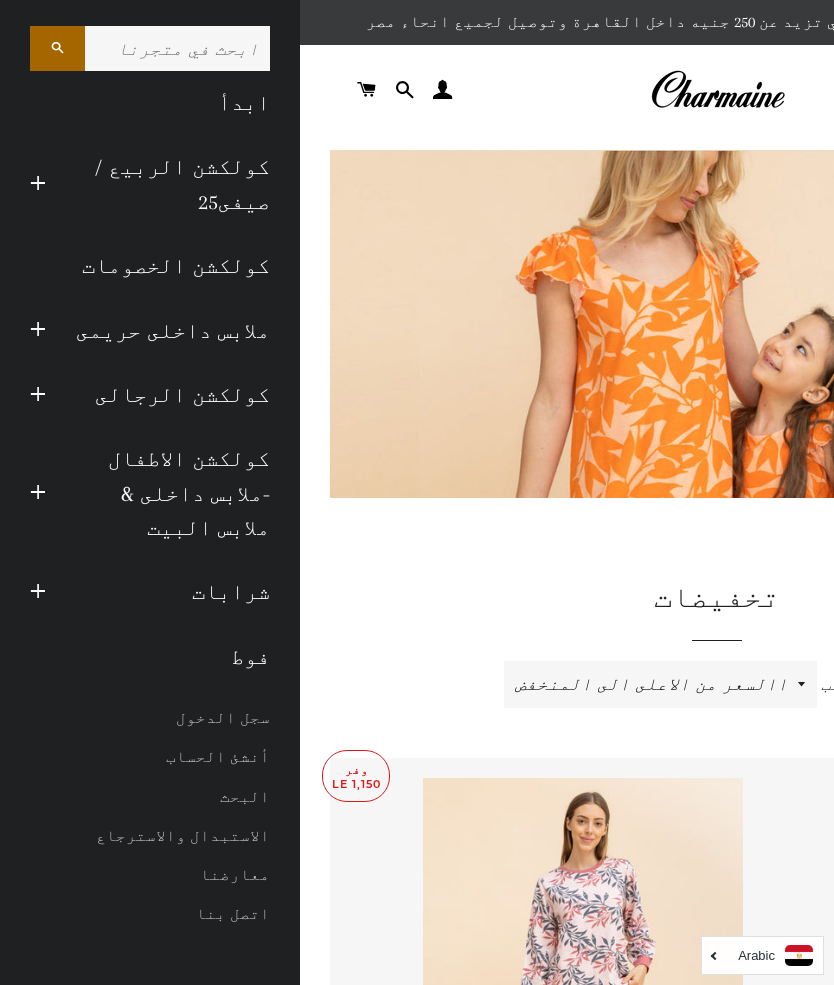 click on "كولكشن الربيع / صيفى25" at bounding box center [173, 184] 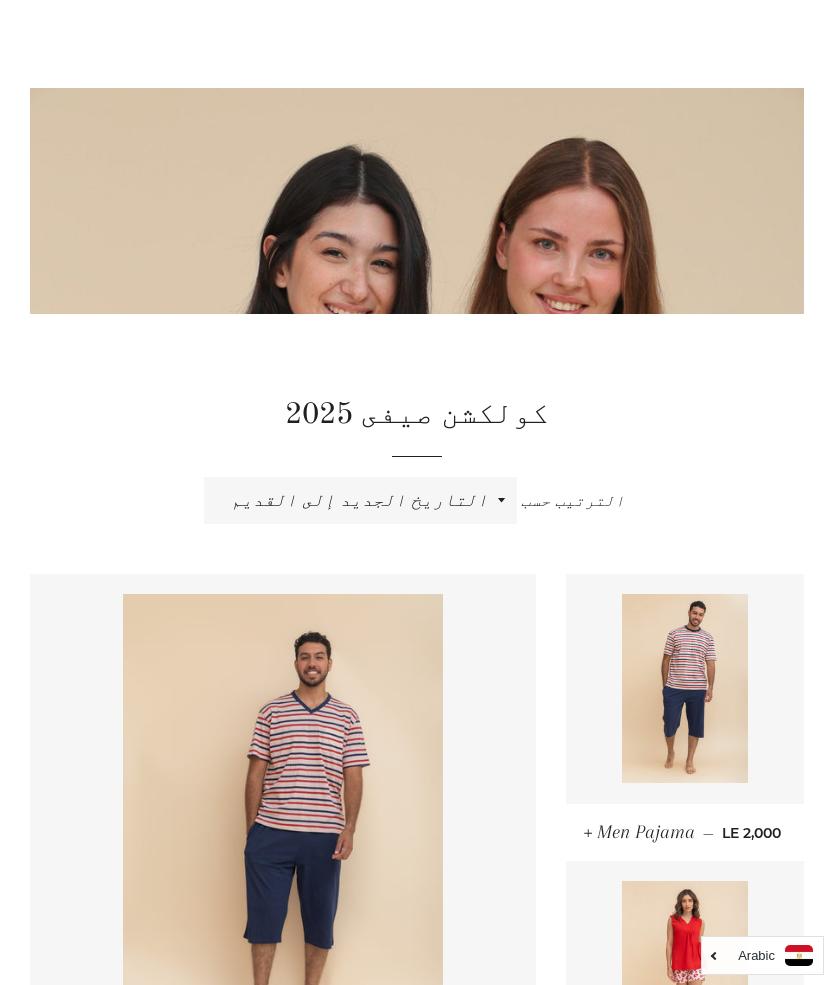 scroll, scrollTop: 0, scrollLeft: 0, axis: both 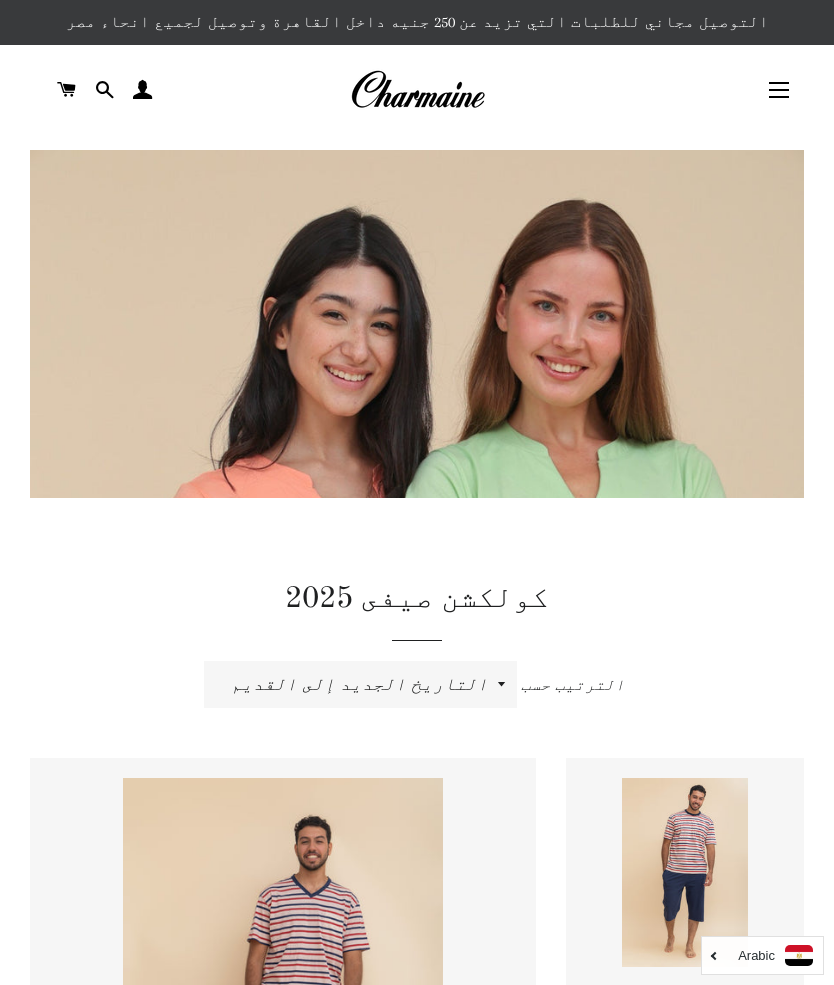 click on "التنقل في الموقع" at bounding box center [779, 90] 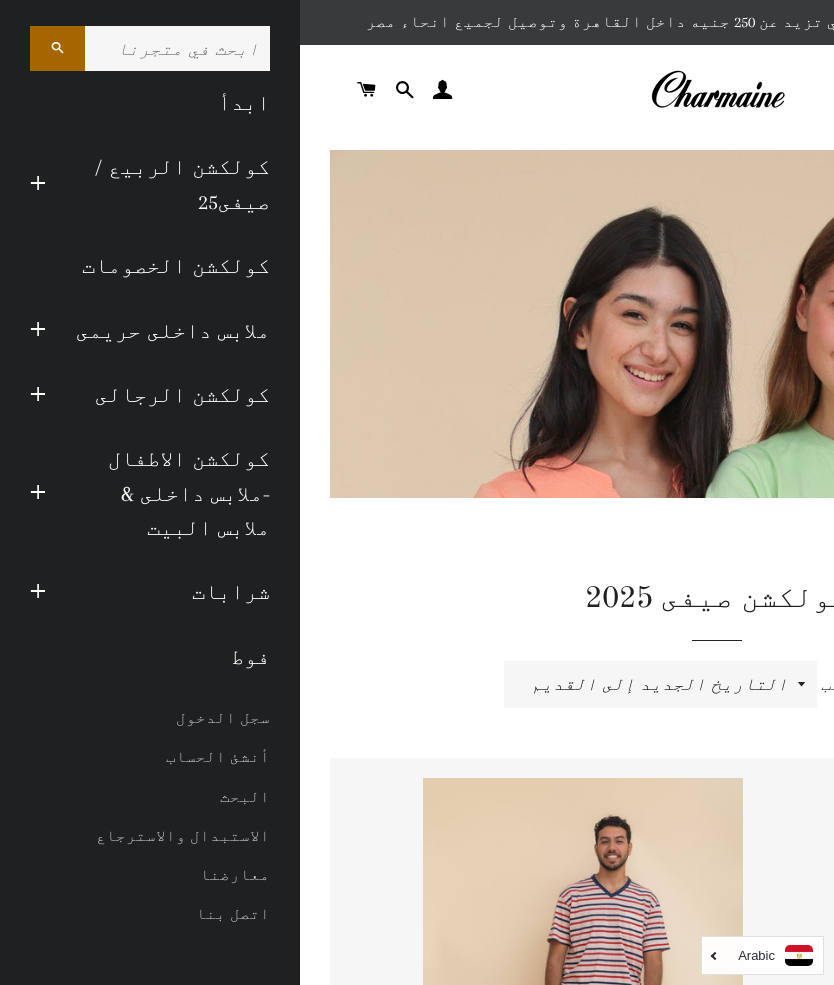 click at bounding box center (38, 184) 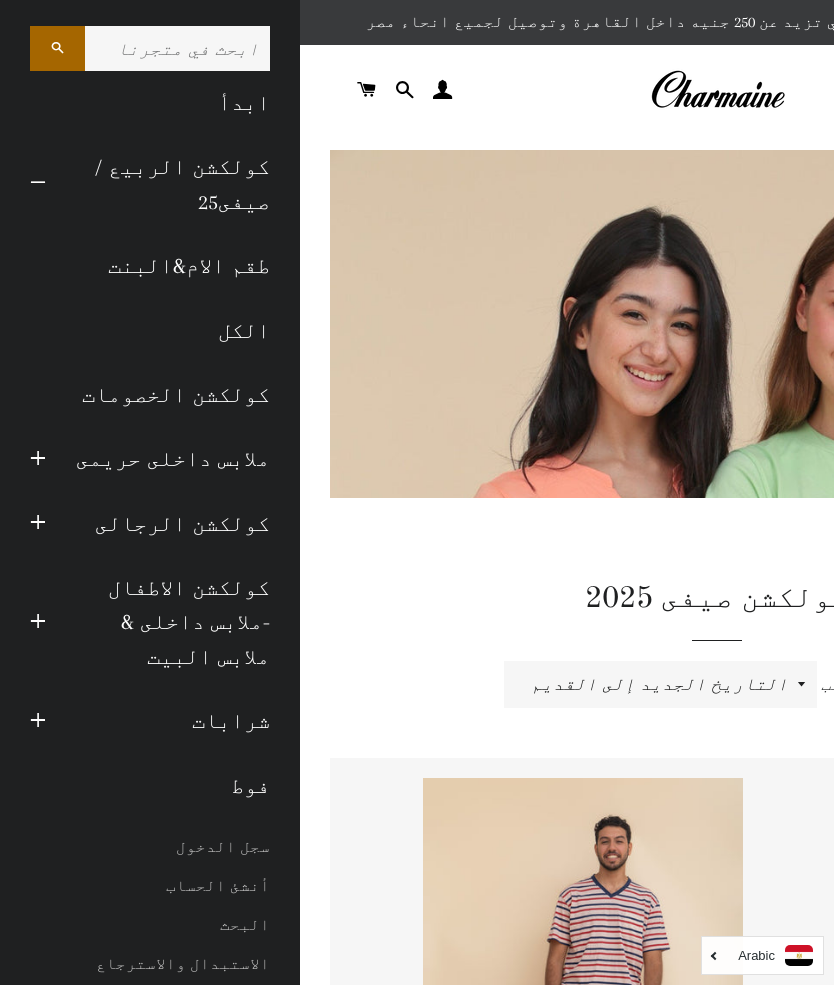 click on "طقم الام&البنت" at bounding box center (150, 266) 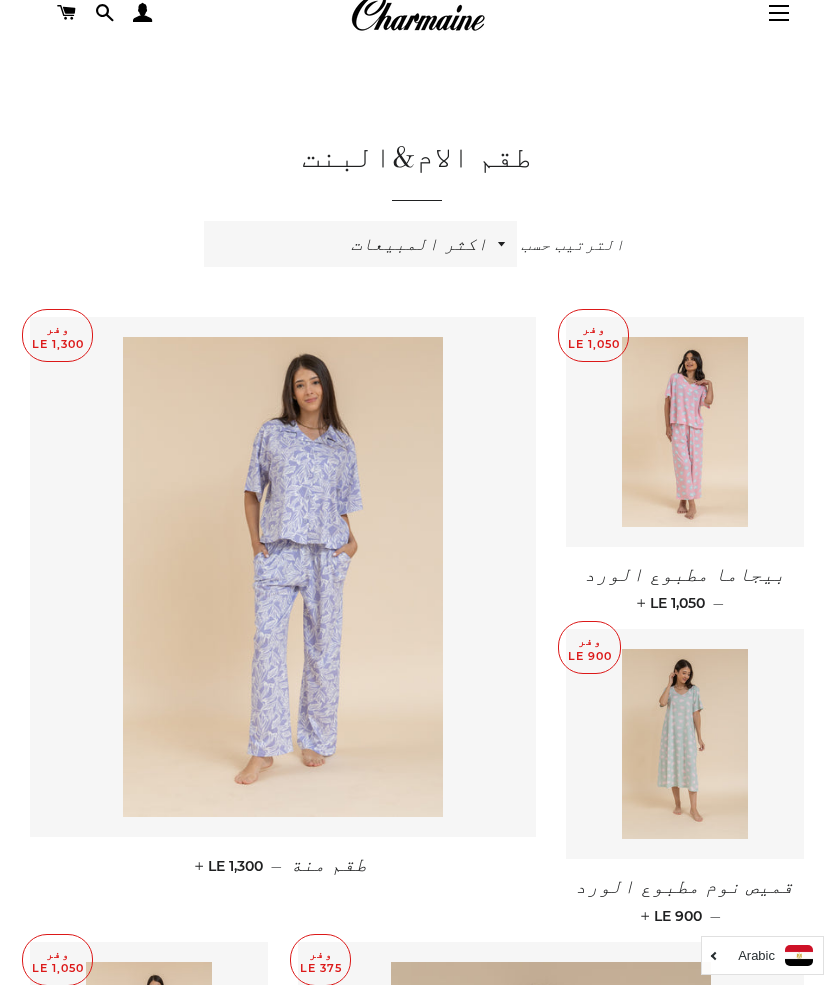 scroll, scrollTop: 0, scrollLeft: 0, axis: both 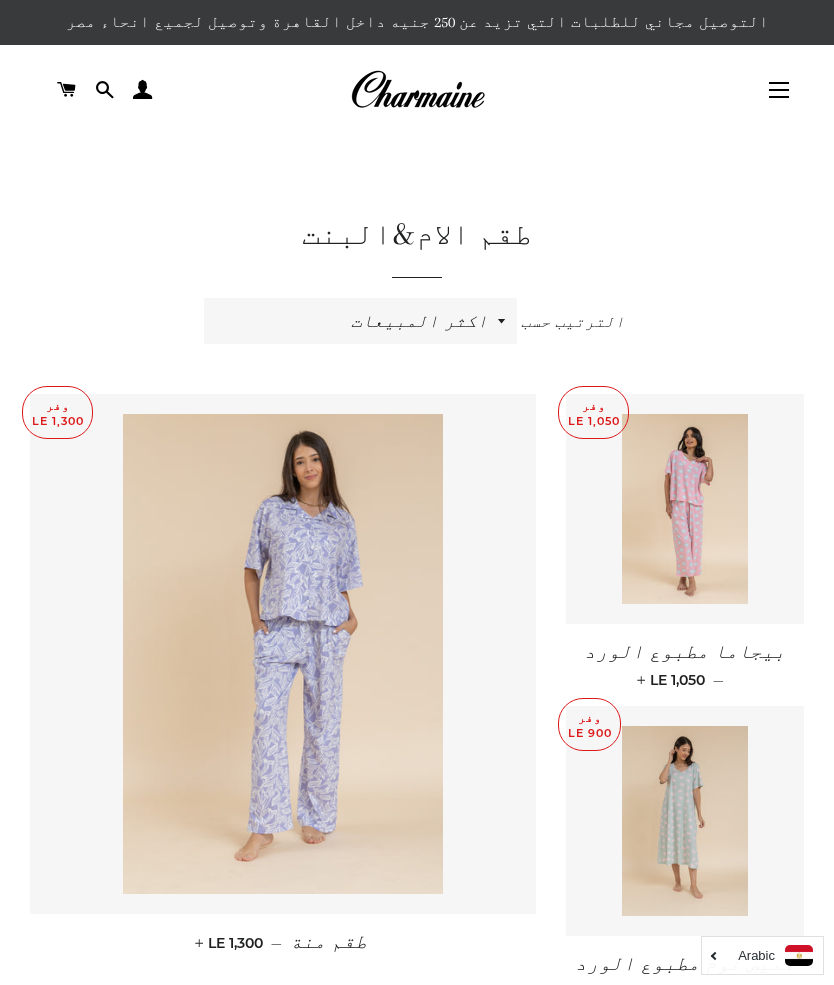 click on "التنقل في الموقع" at bounding box center [779, 90] 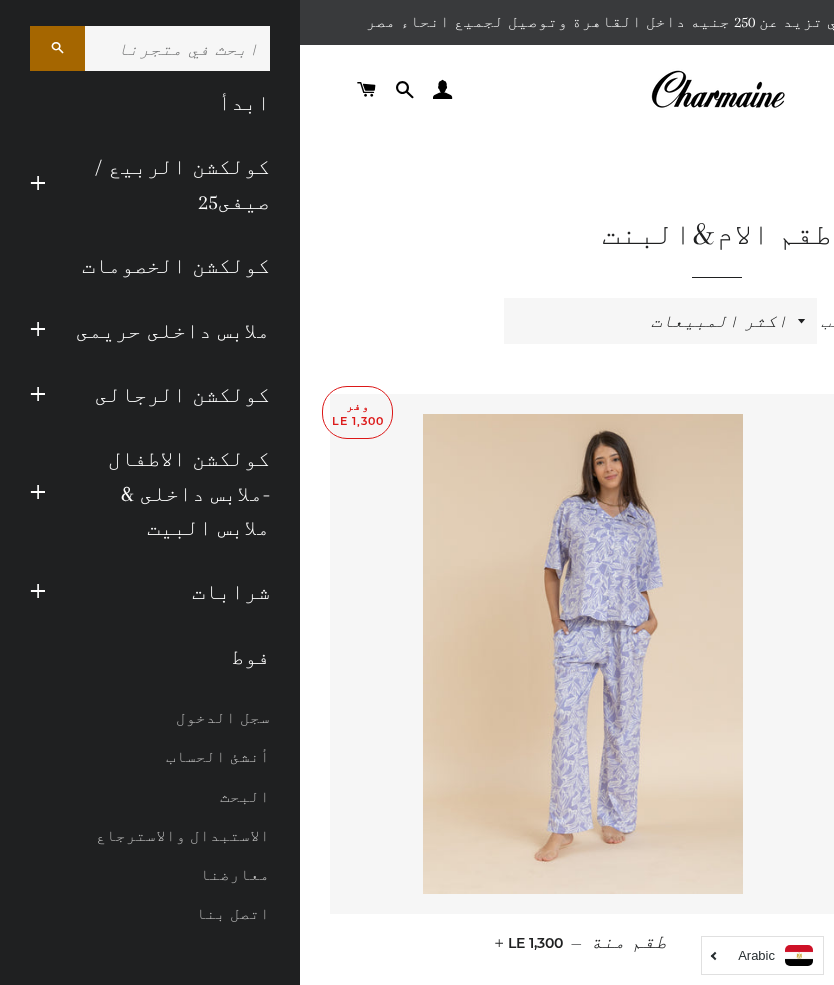 click on "توسيع القائمة الفرعية كولكشن الاطفال -ملابس داخلى & ملابس البيت
طي القائمة الفرعية كولكشن الاطفال -ملابس داخلى & ملابس البيت" at bounding box center [38, 493] 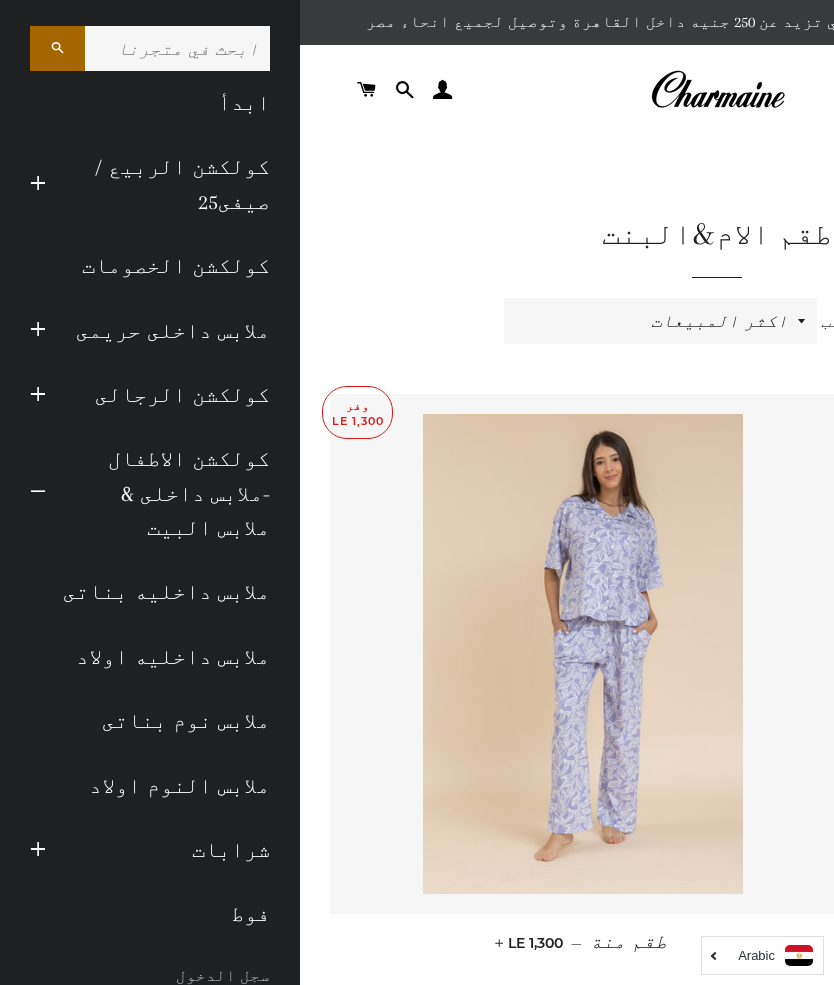 click on "توسيع القائمة الفرعية كولكشن الرجالى
طي القائمة الفرعية كولكشن الرجالى" at bounding box center [38, 395] 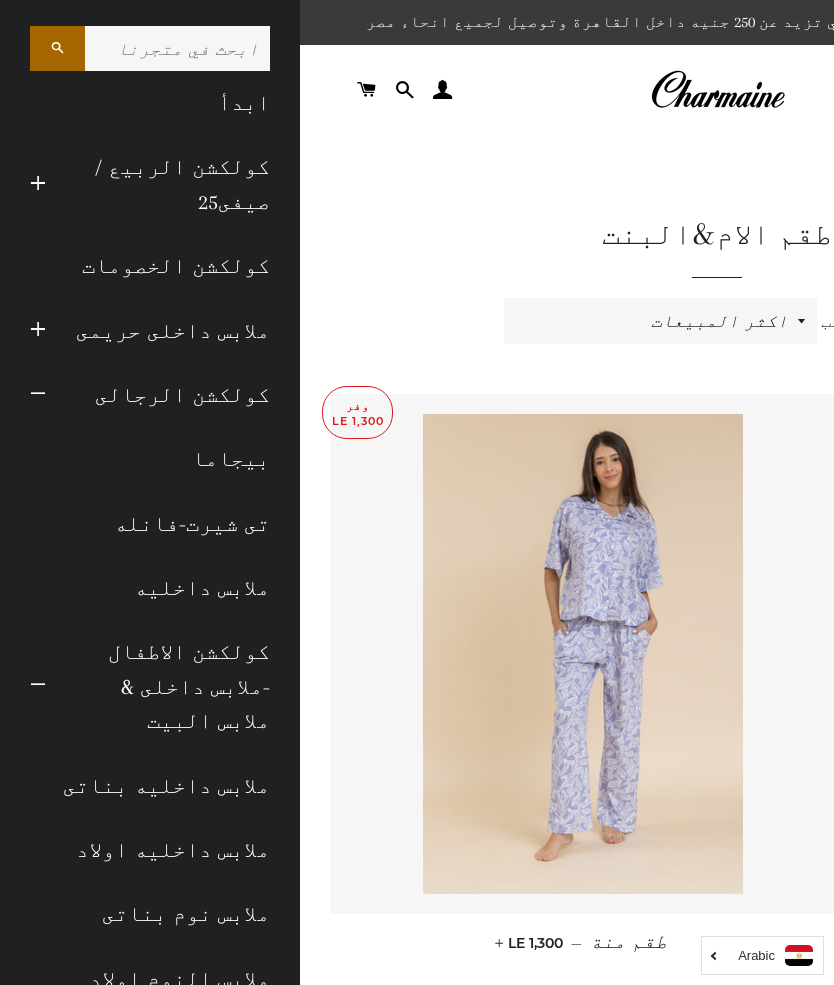 click on "بيجاما" at bounding box center [150, 459] 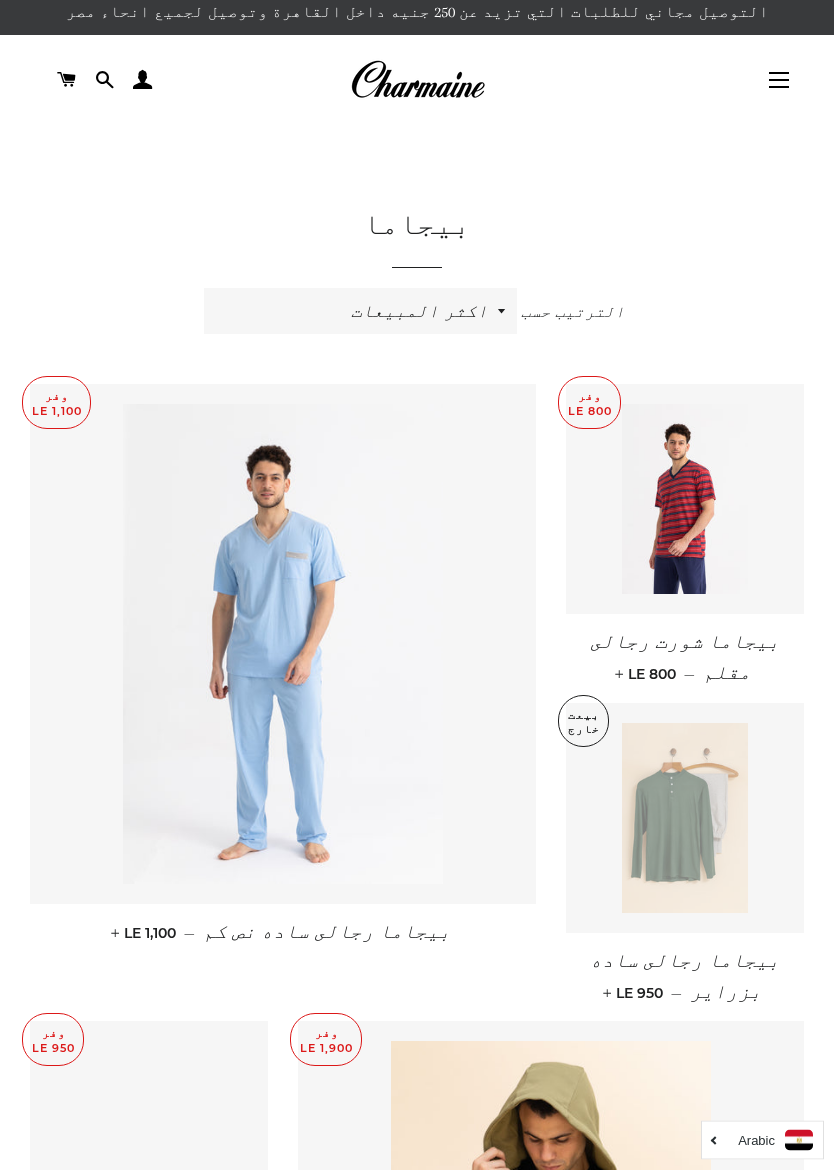 scroll, scrollTop: 10, scrollLeft: 0, axis: vertical 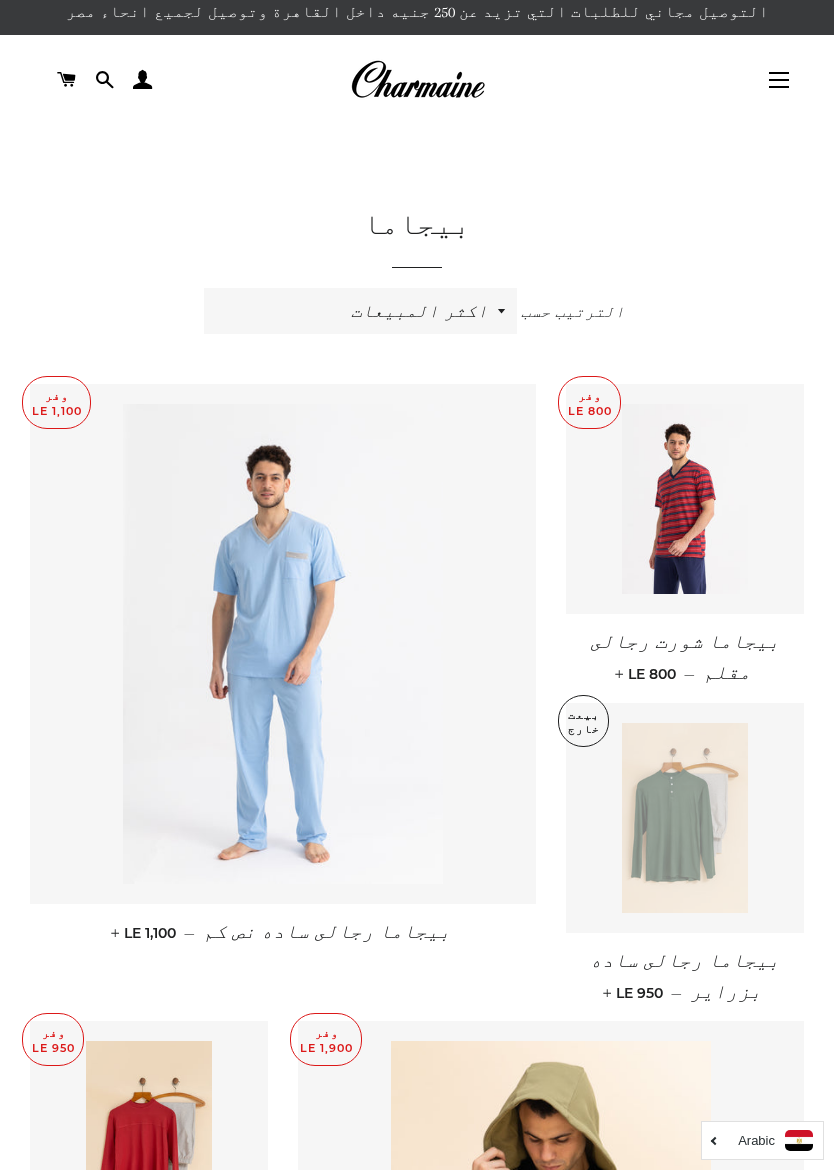 click at bounding box center [685, 499] 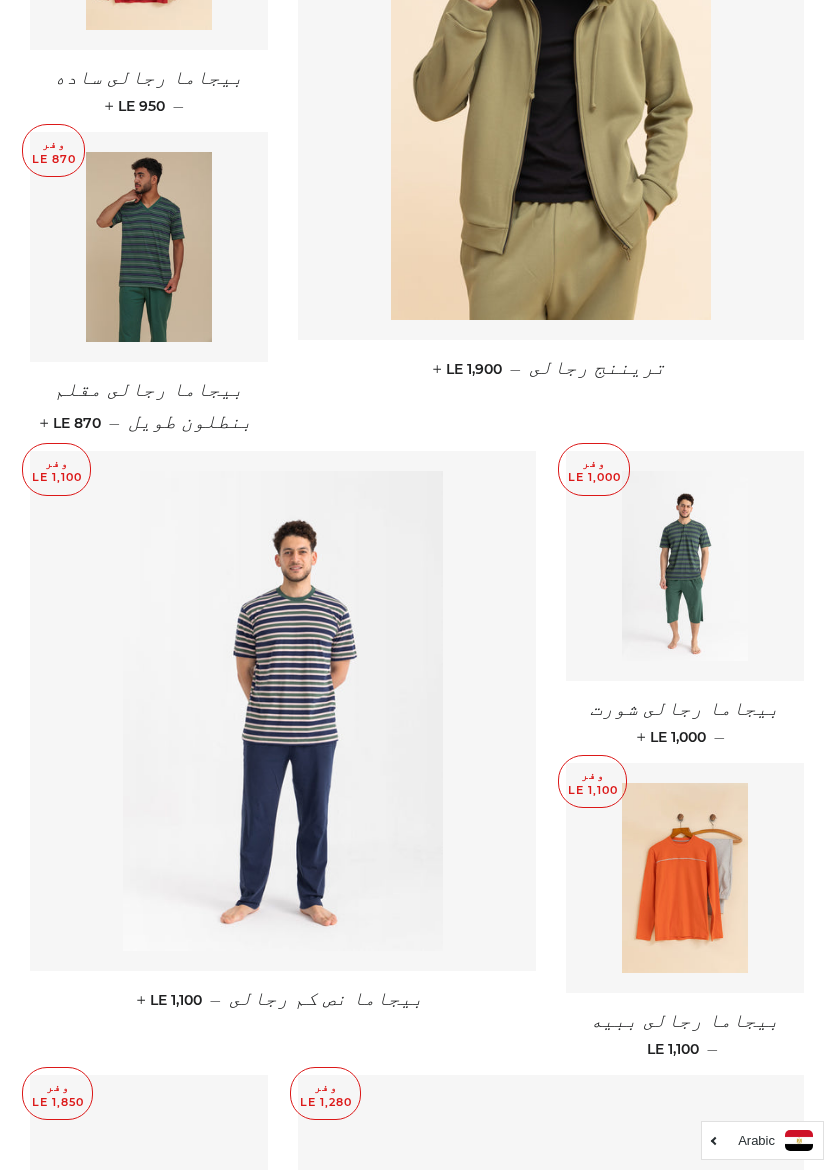 scroll, scrollTop: 1212, scrollLeft: 0, axis: vertical 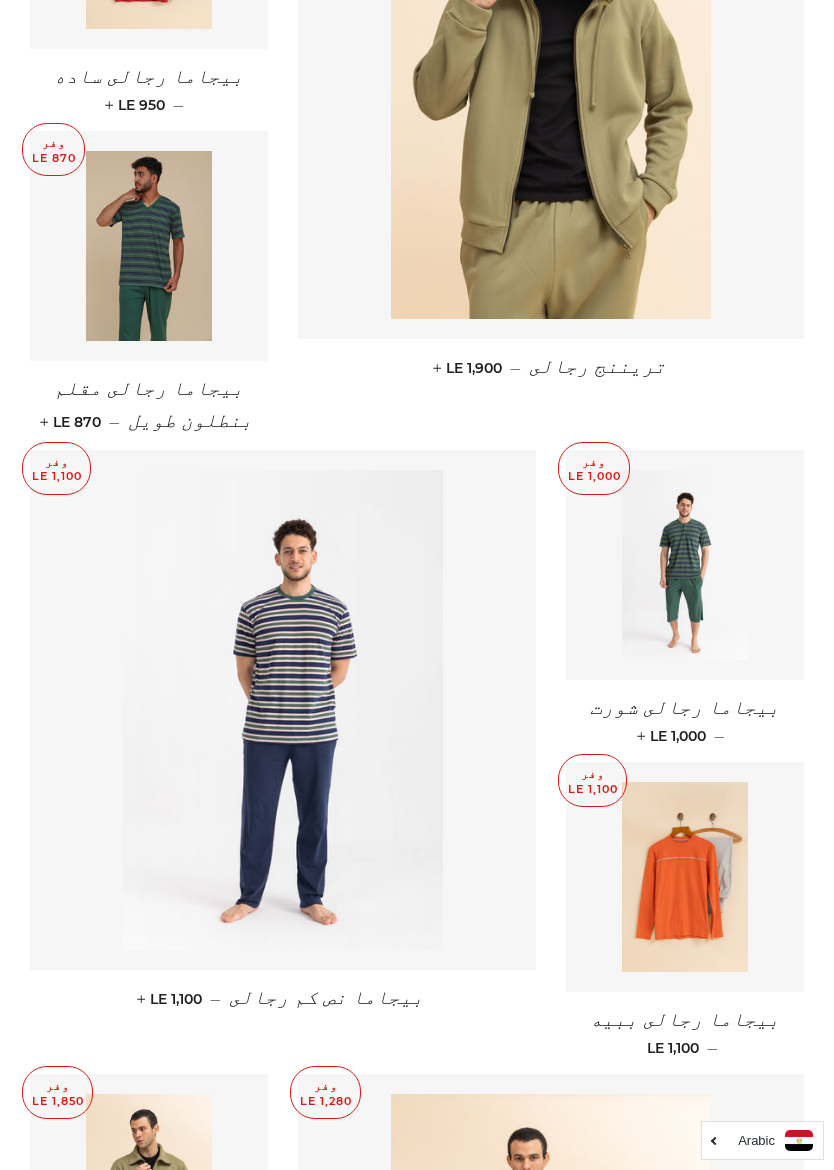click on "بيجاما رجالى مقلم بنطلون طويل" at bounding box center [154, 404] 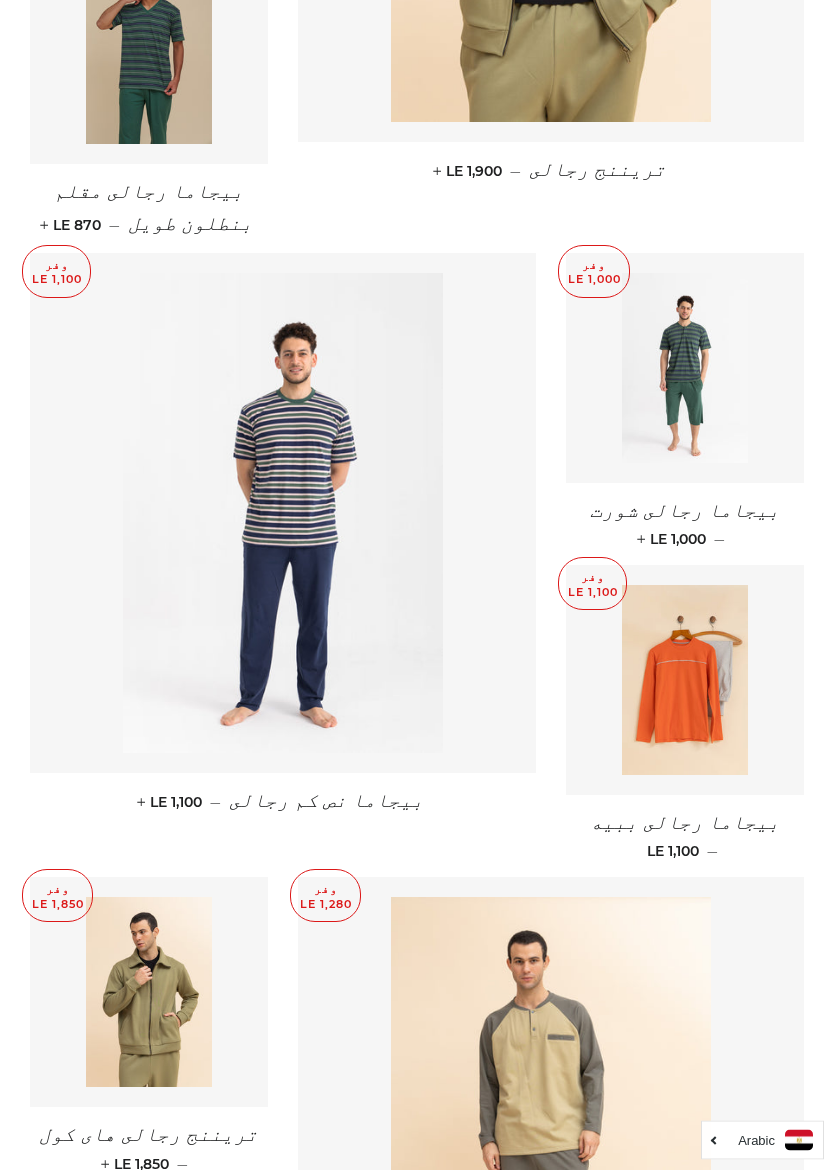 scroll, scrollTop: 1430, scrollLeft: 0, axis: vertical 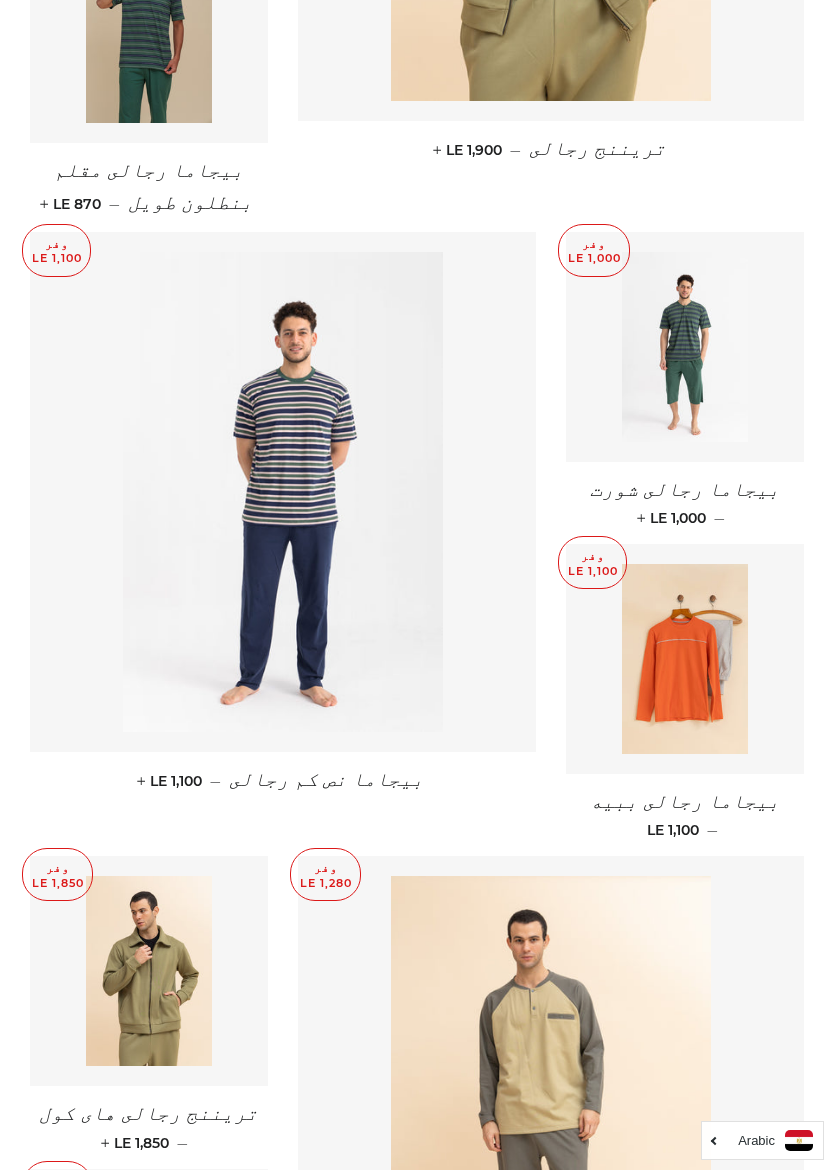 click at bounding box center (283, 492) 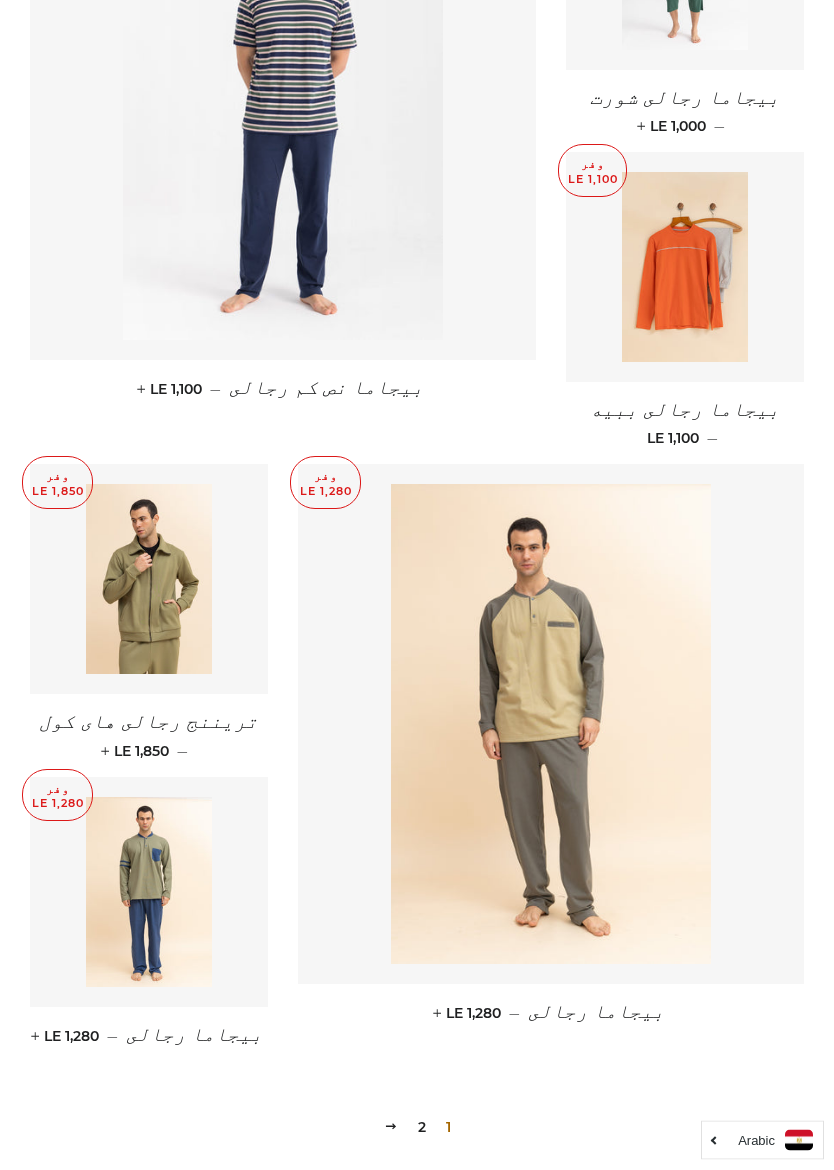 scroll, scrollTop: 1822, scrollLeft: 0, axis: vertical 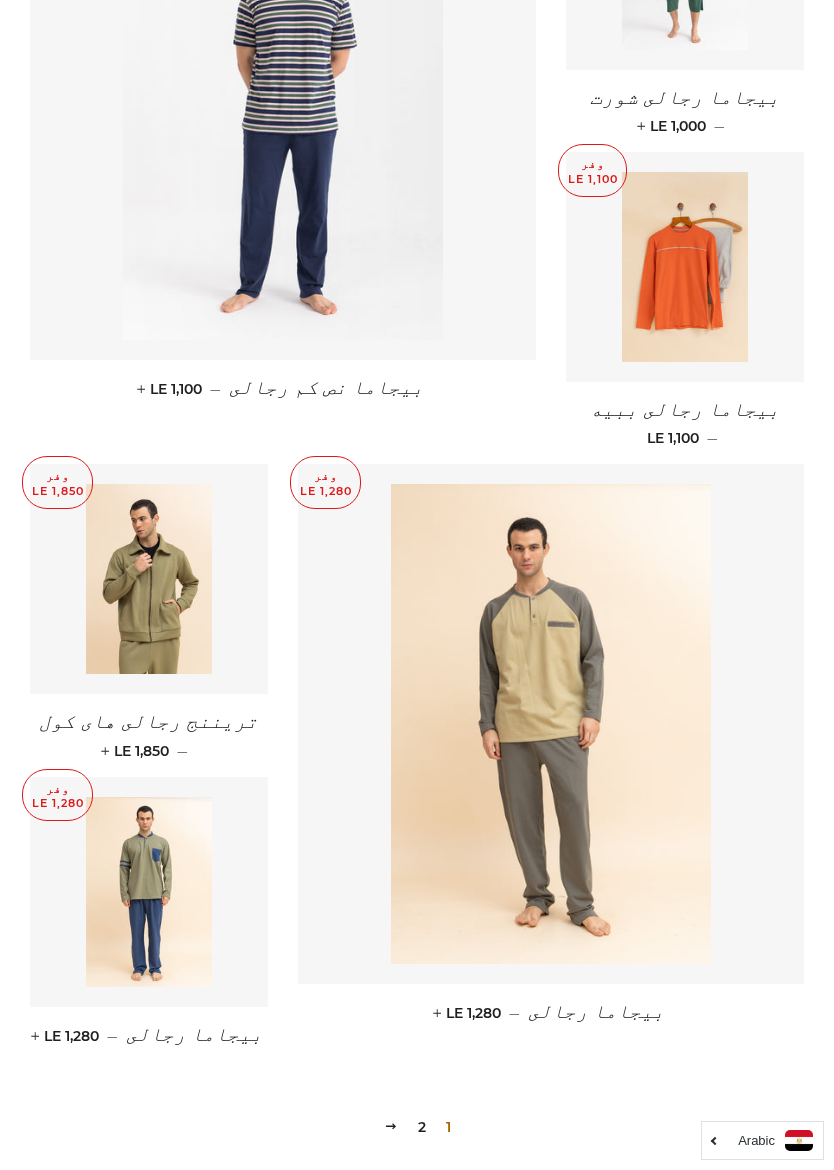 click on "2" at bounding box center [422, 1127] 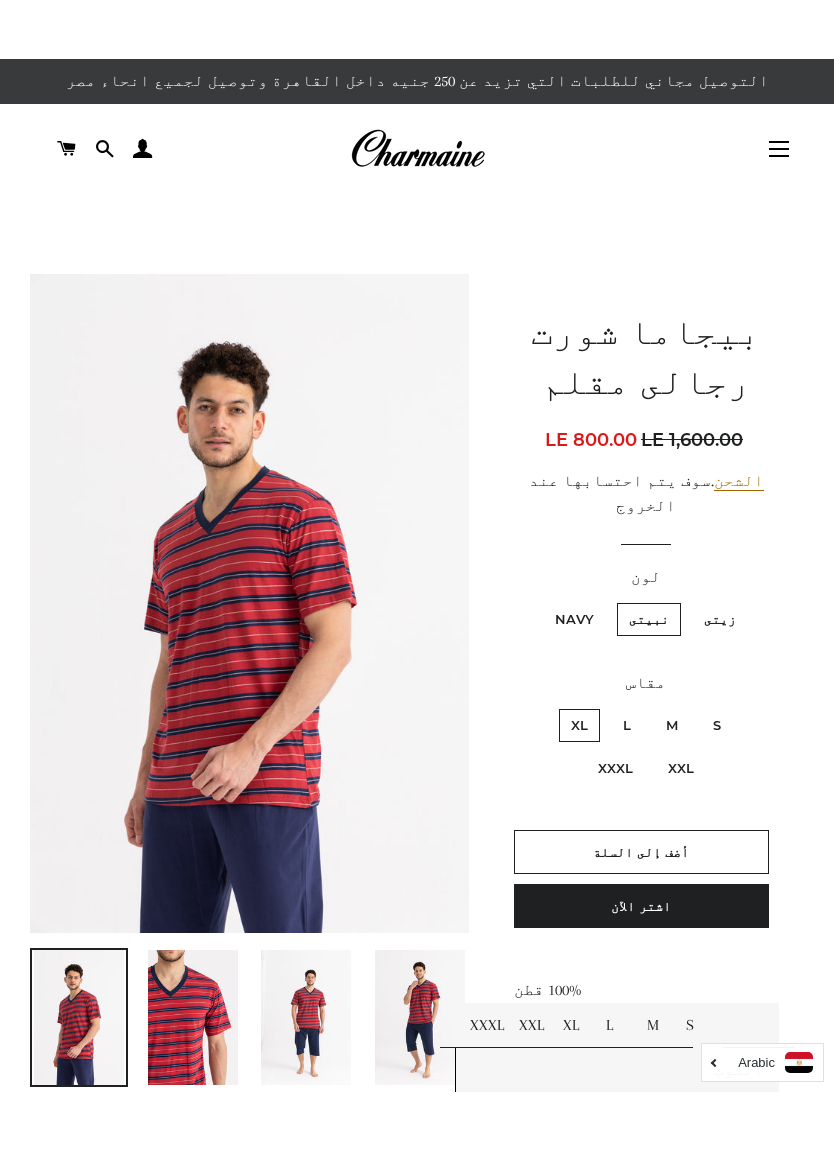 scroll, scrollTop: 0, scrollLeft: 0, axis: both 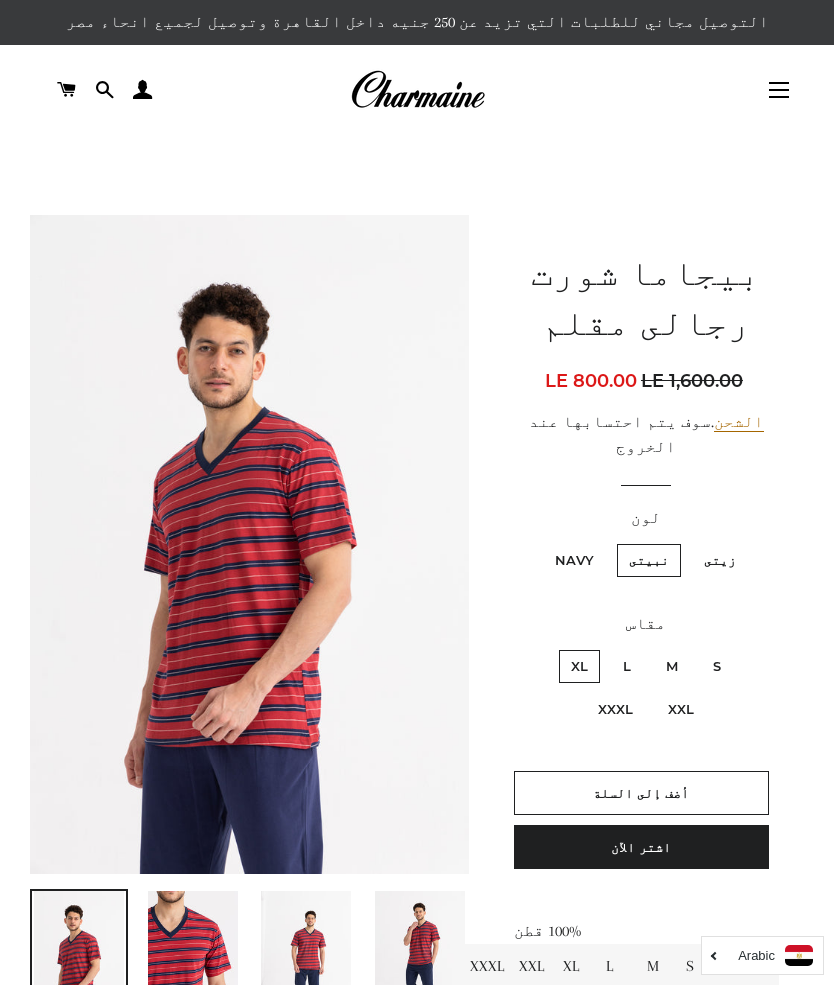 click on "S" at bounding box center [717, 666] 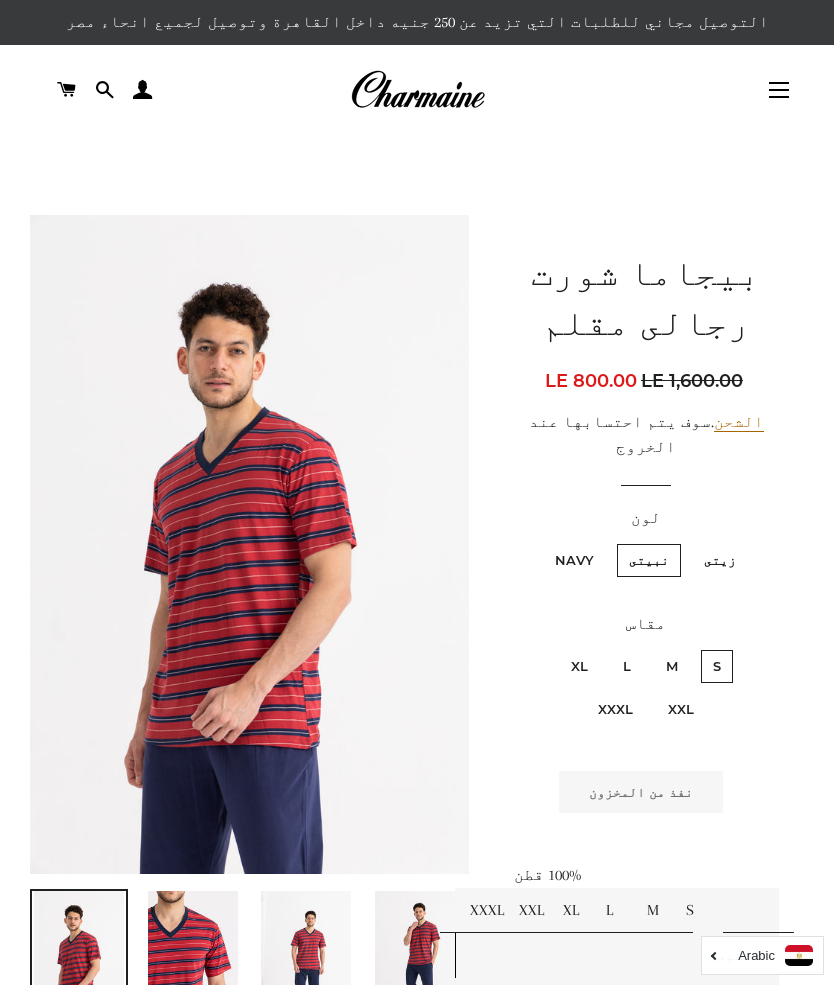 click on "XXL" at bounding box center [681, 709] 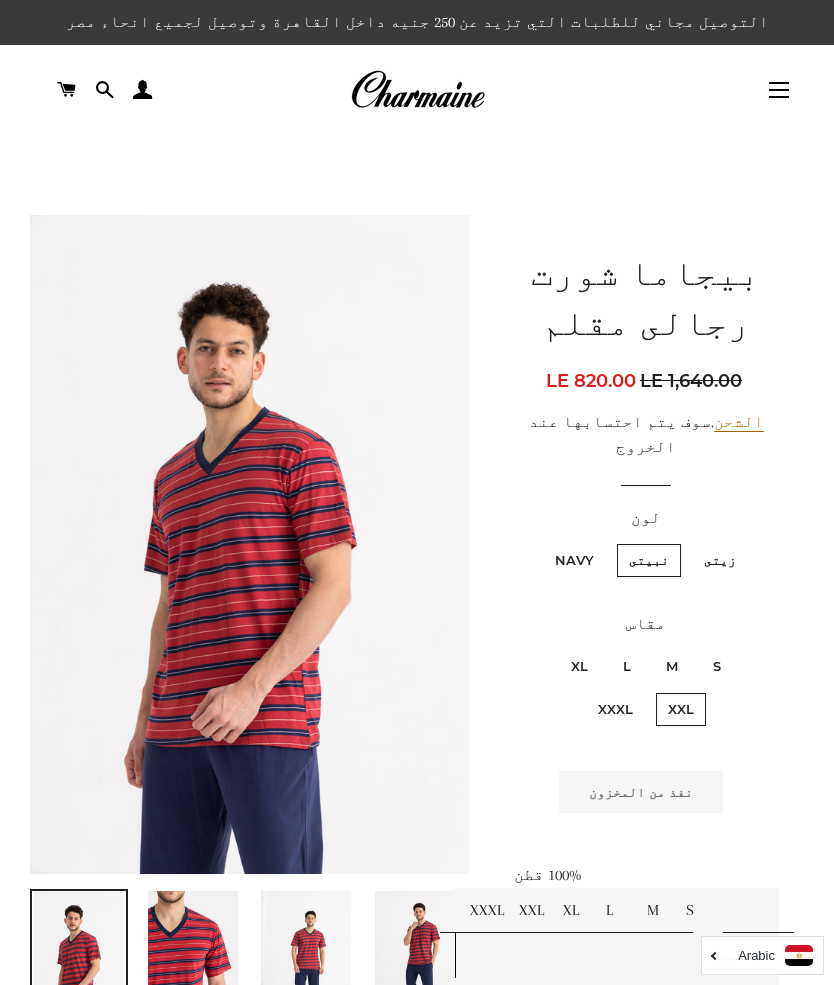 click on "XXXL" at bounding box center [615, 709] 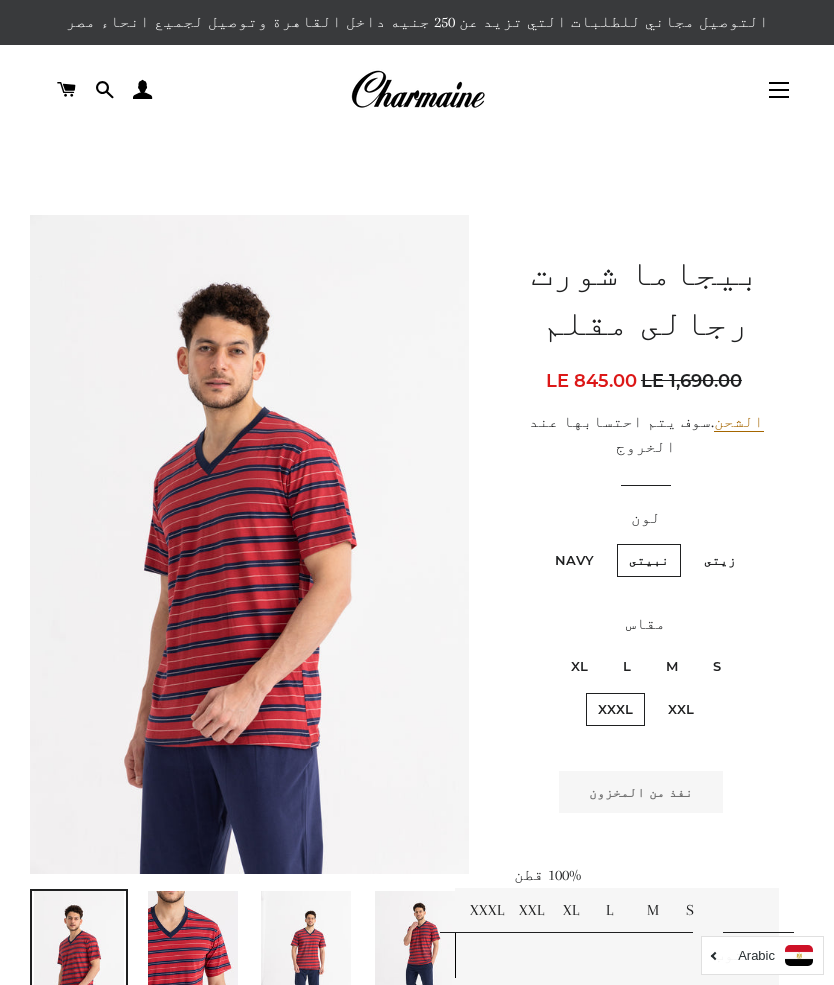 click on "M" at bounding box center (672, 666) 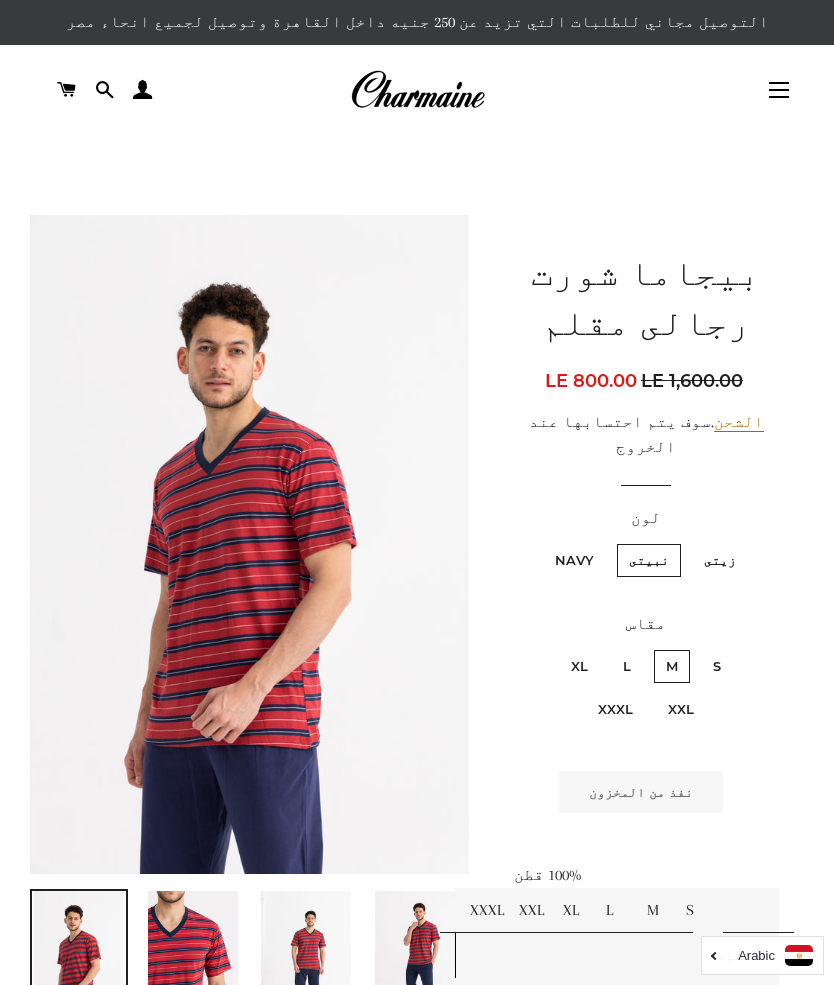 click on "L" at bounding box center [627, 666] 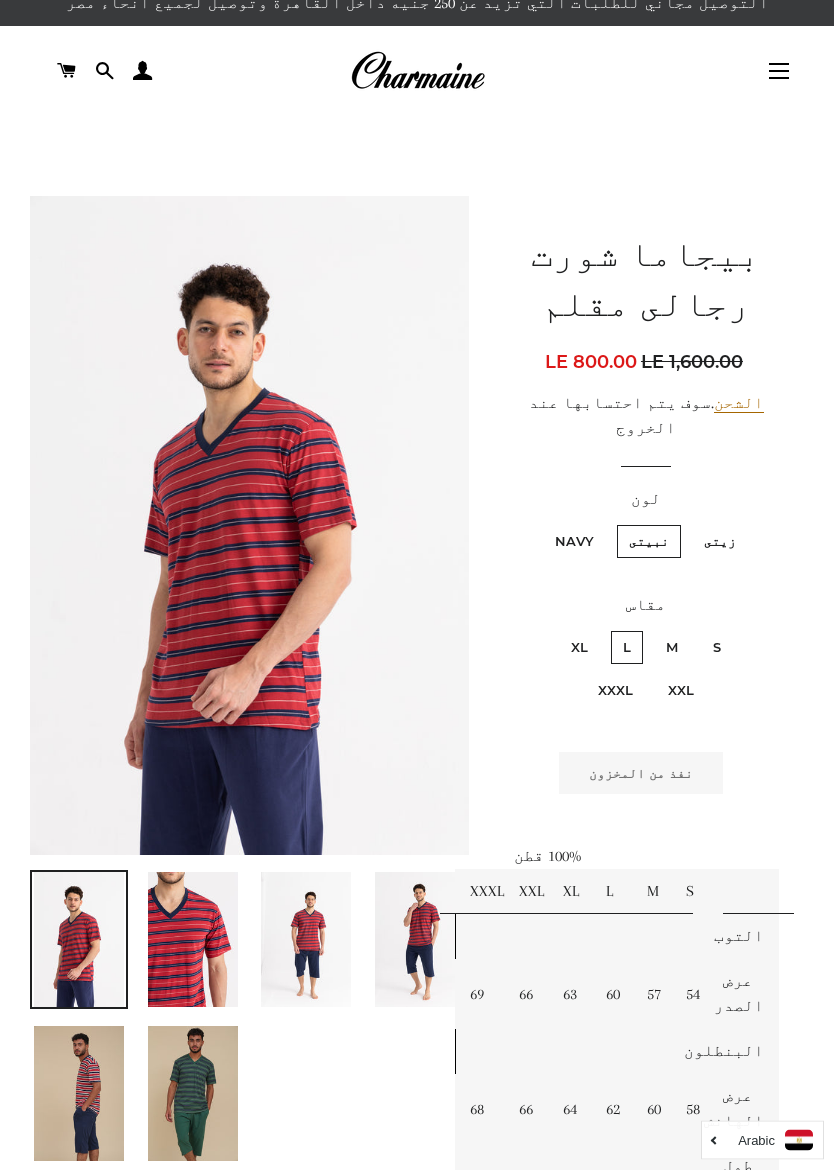 scroll, scrollTop: 19, scrollLeft: 0, axis: vertical 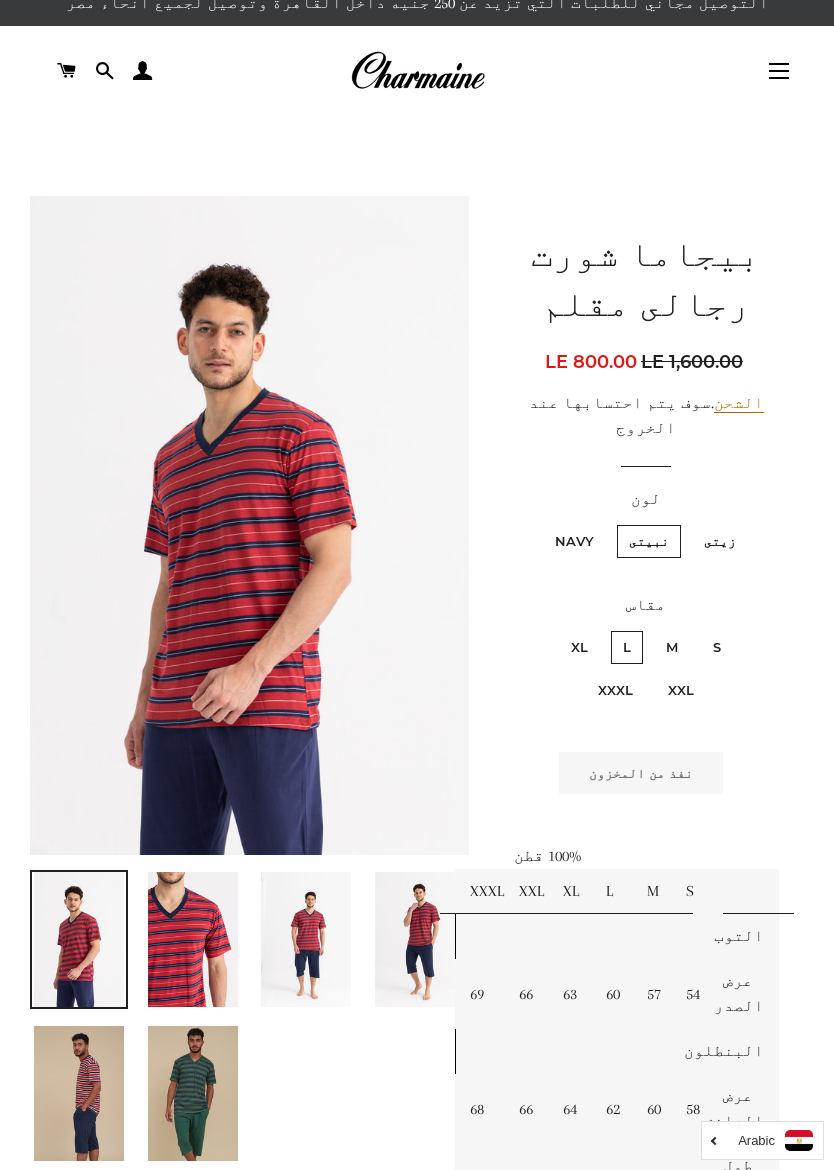 click on "XL" at bounding box center [579, 647] 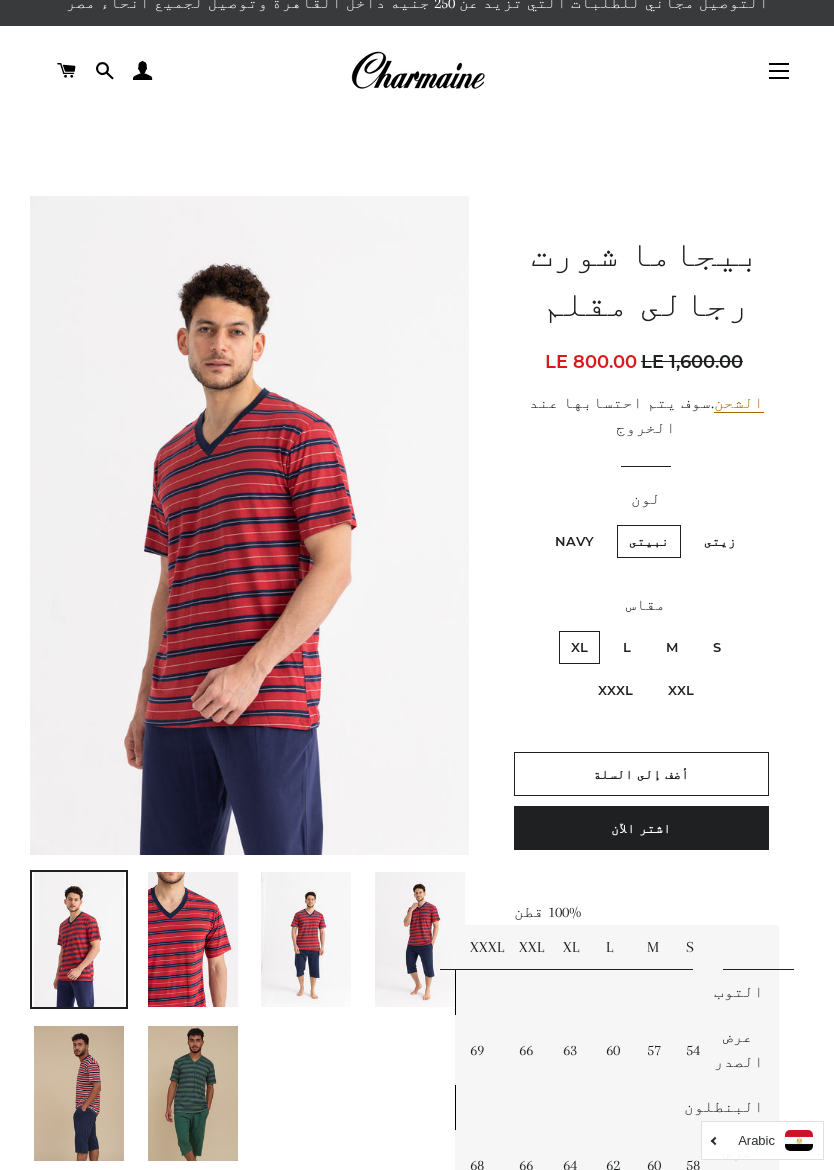 click on "L" at bounding box center [627, 647] 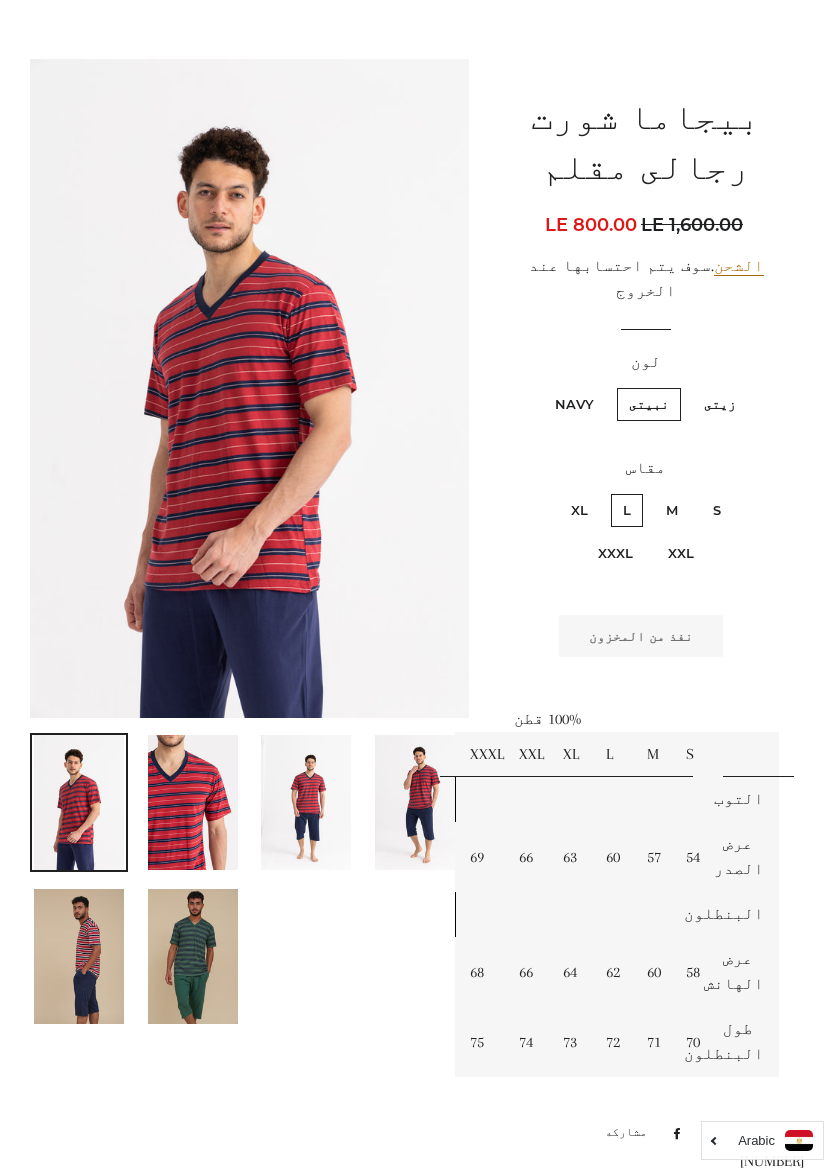scroll, scrollTop: 159, scrollLeft: 0, axis: vertical 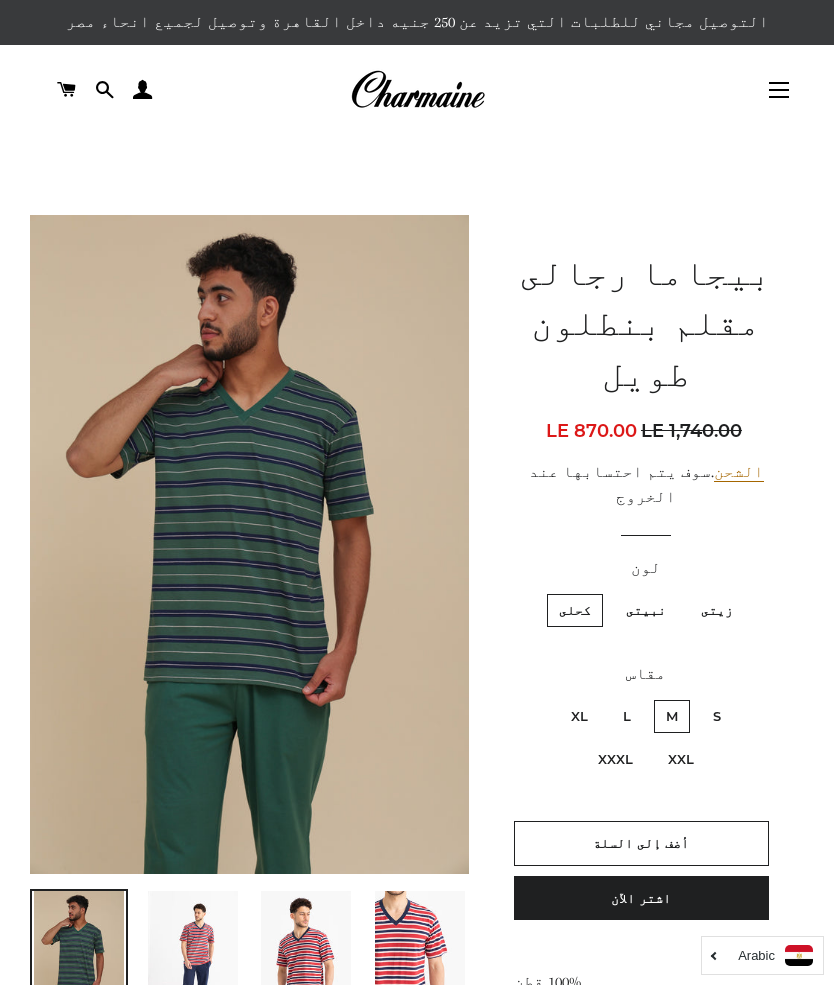 click on "L" at bounding box center [627, 716] 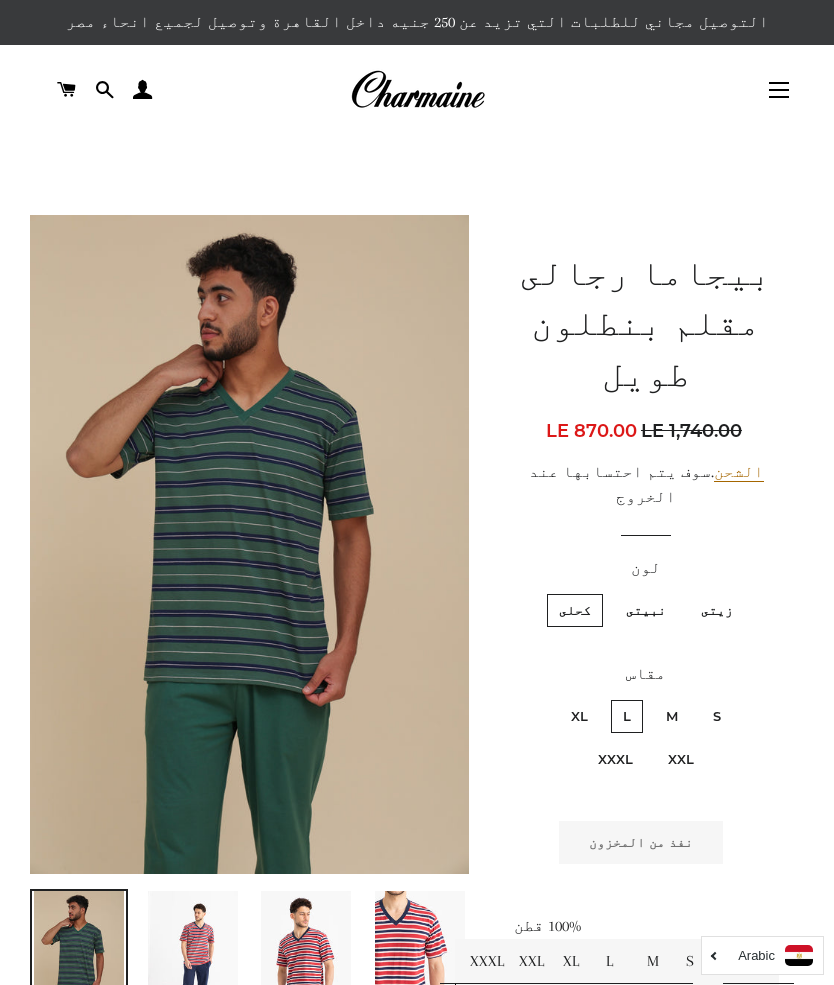 click on "S" at bounding box center [717, 716] 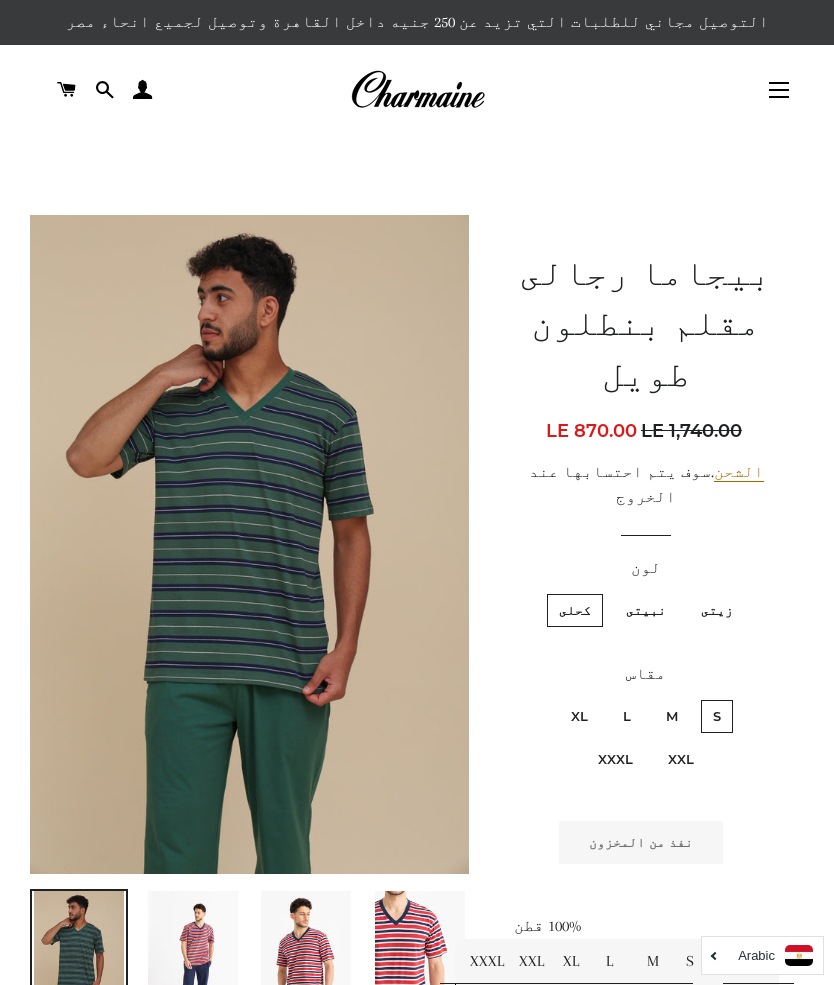 click on "M" at bounding box center [672, 716] 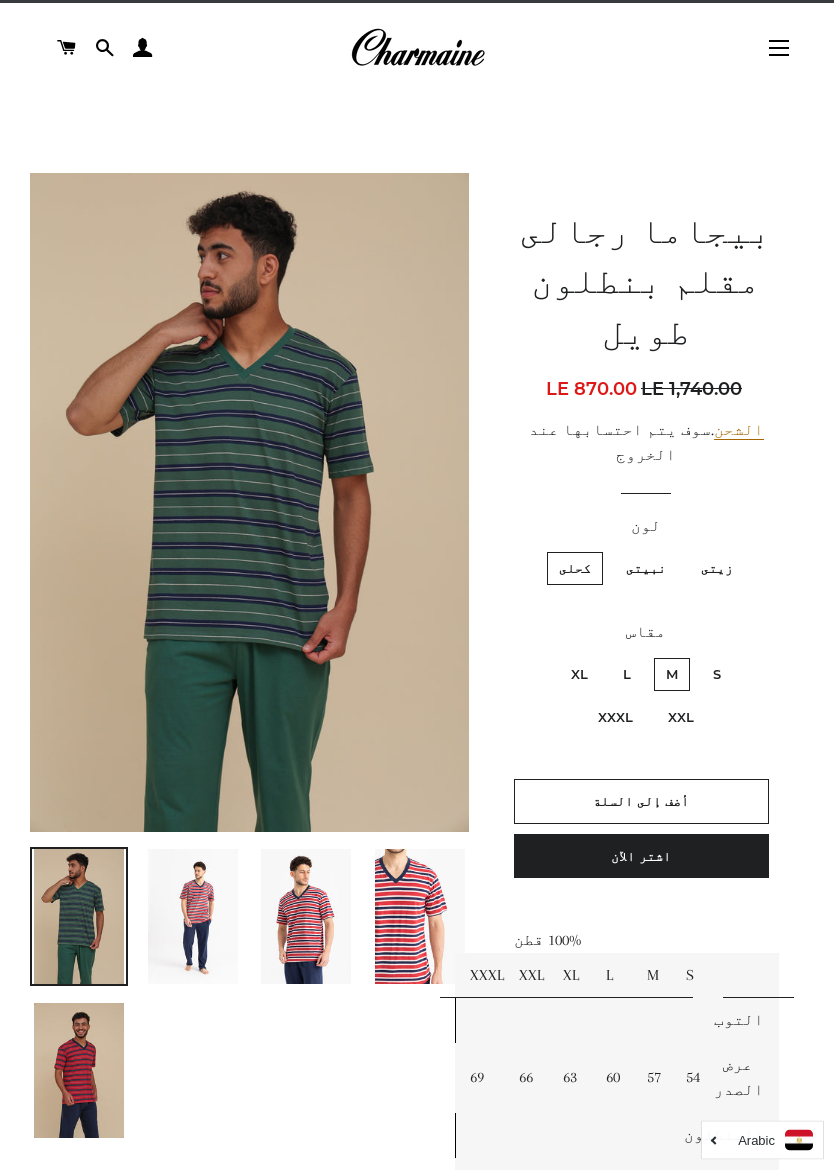 scroll, scrollTop: 52, scrollLeft: 0, axis: vertical 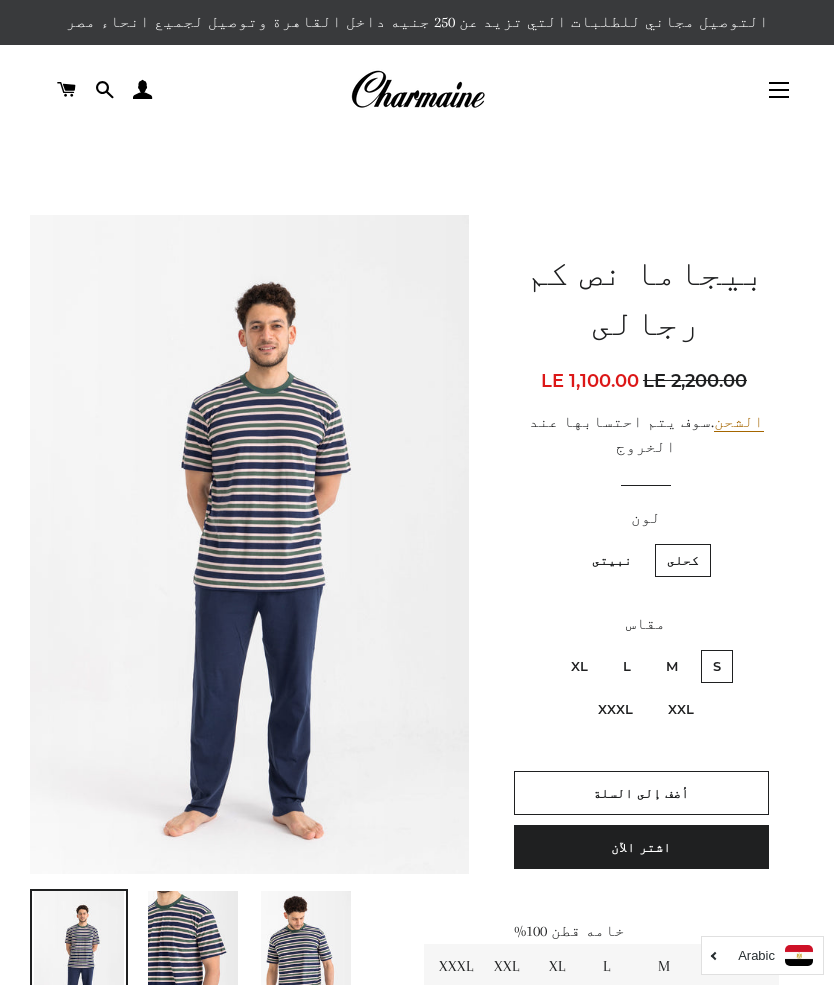 click on "M" at bounding box center [672, 666] 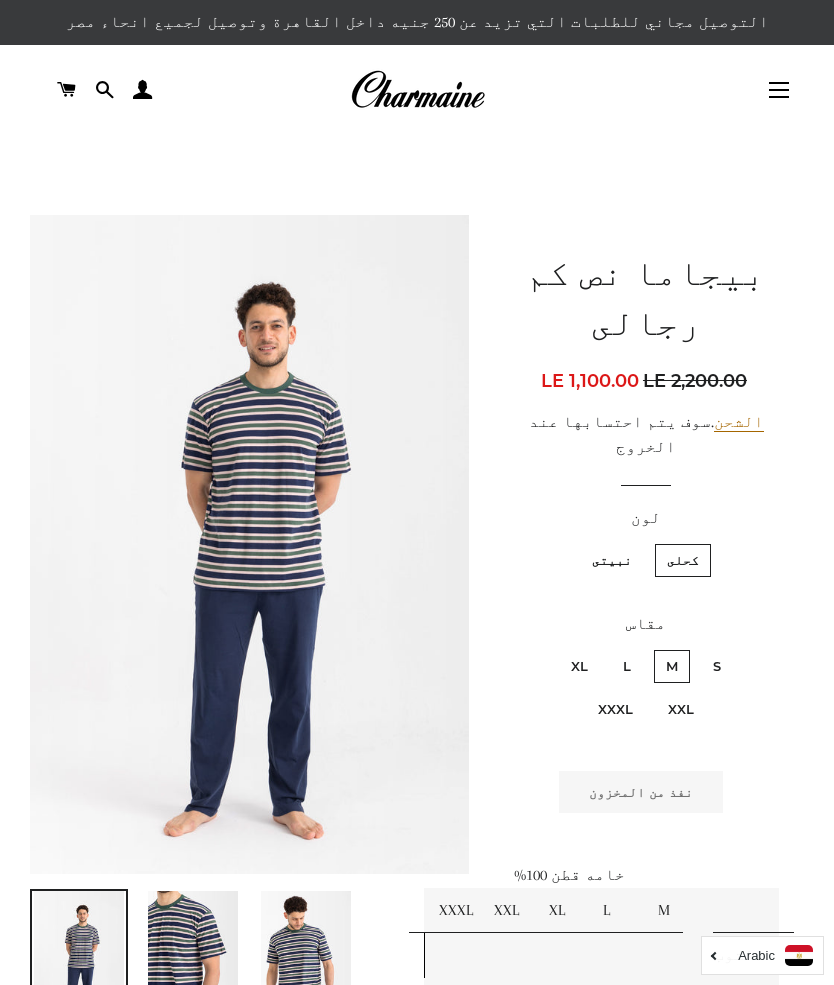 click on "L" at bounding box center [627, 666] 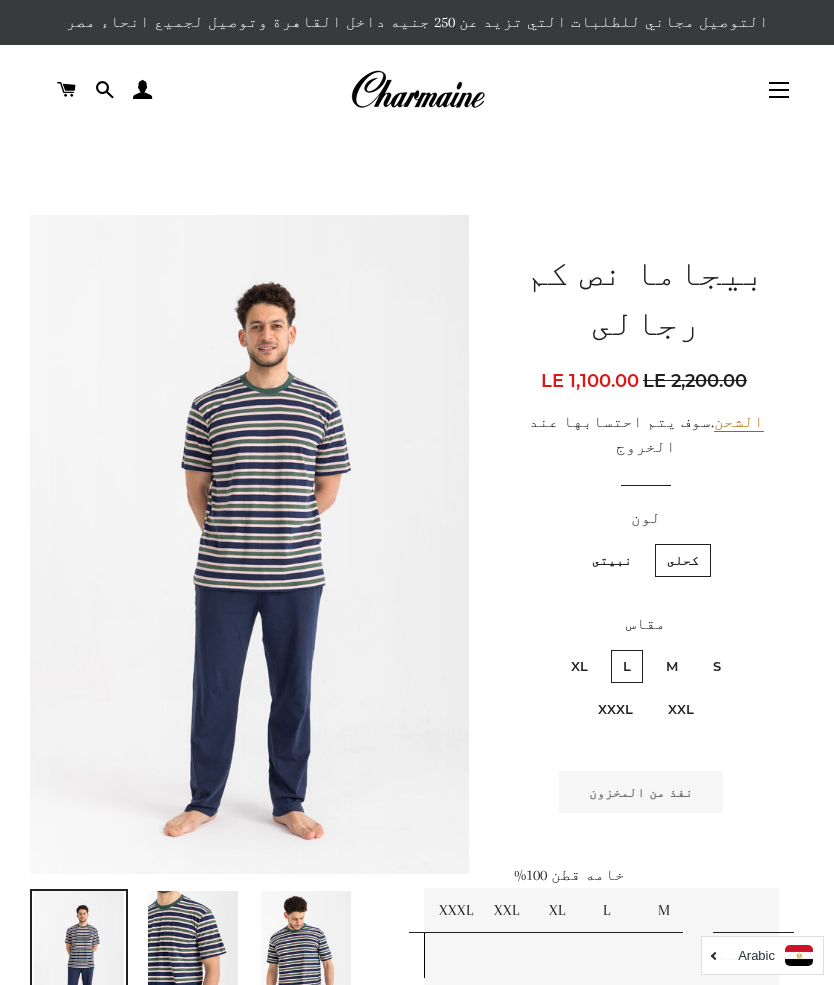 click on "XL" at bounding box center [579, 666] 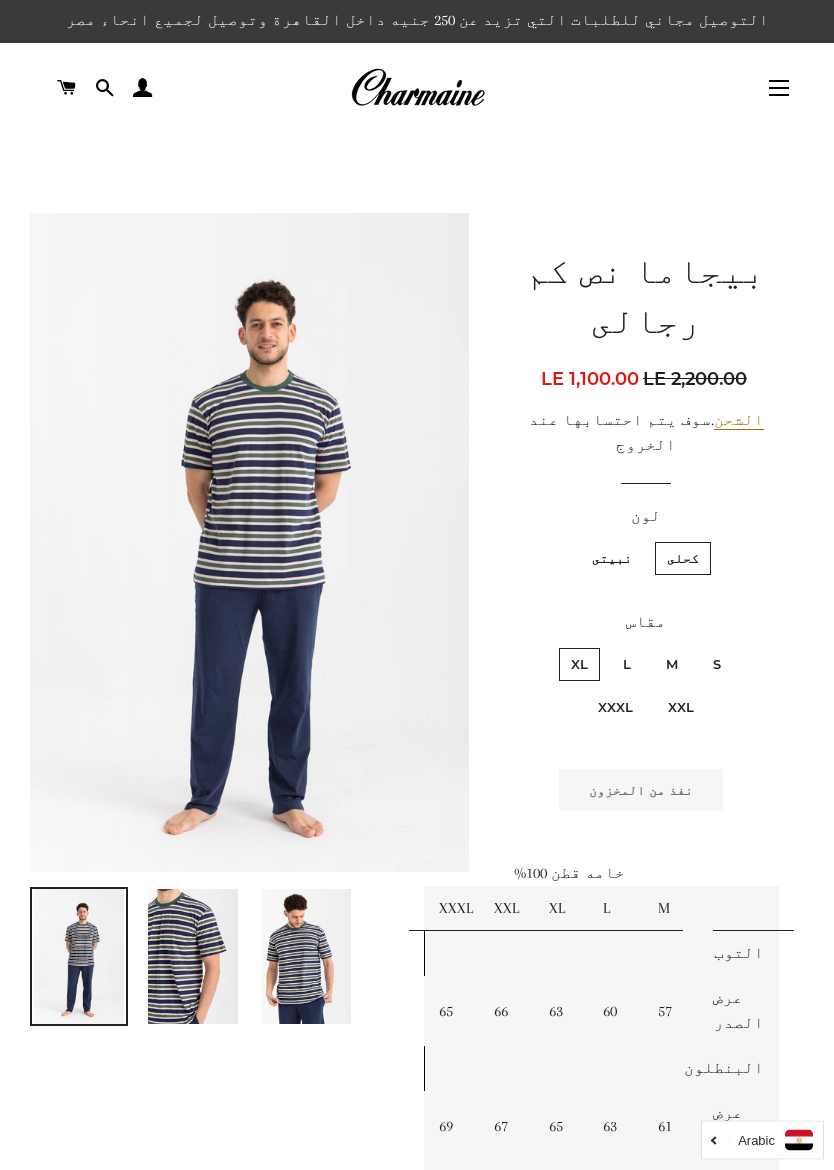 scroll, scrollTop: 6, scrollLeft: 0, axis: vertical 